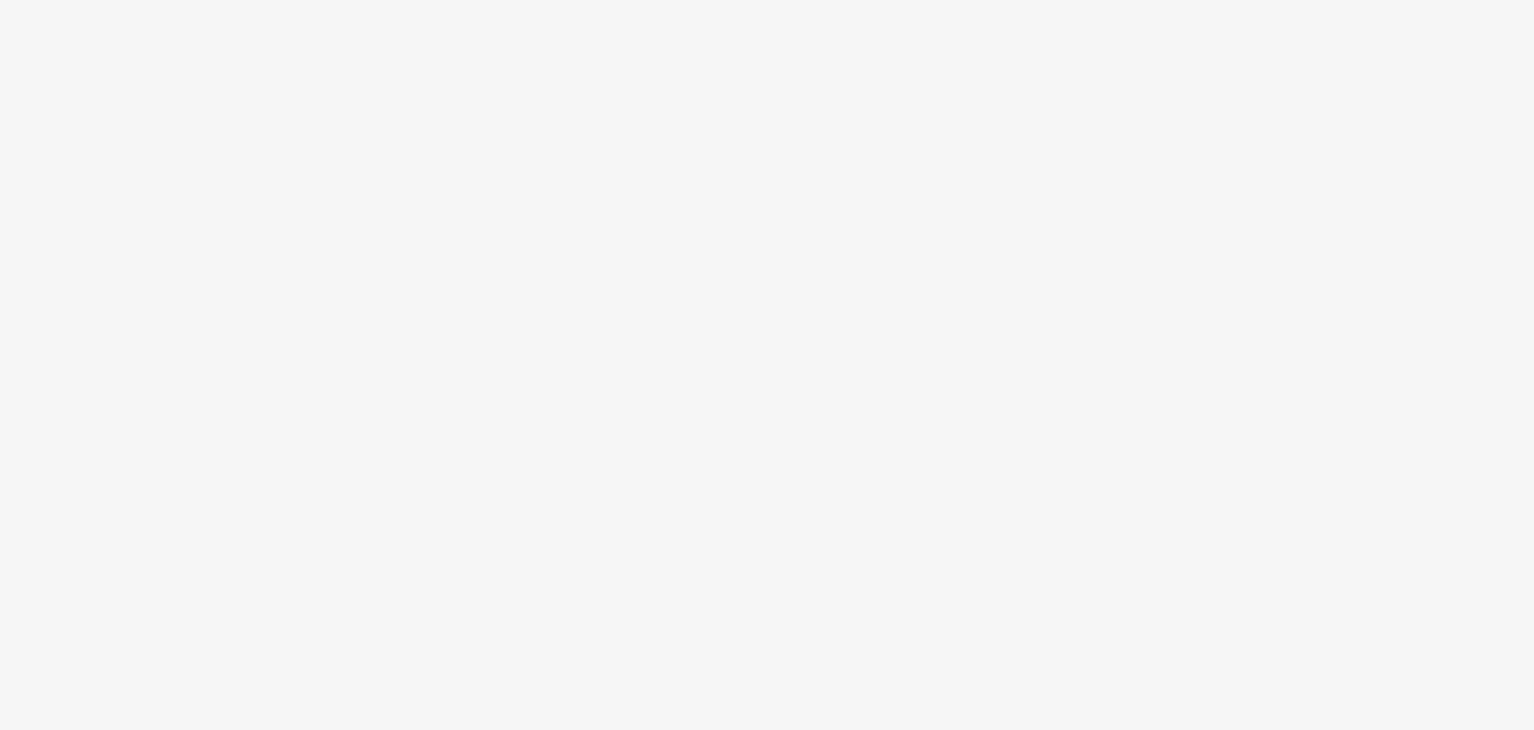 scroll, scrollTop: 0, scrollLeft: 0, axis: both 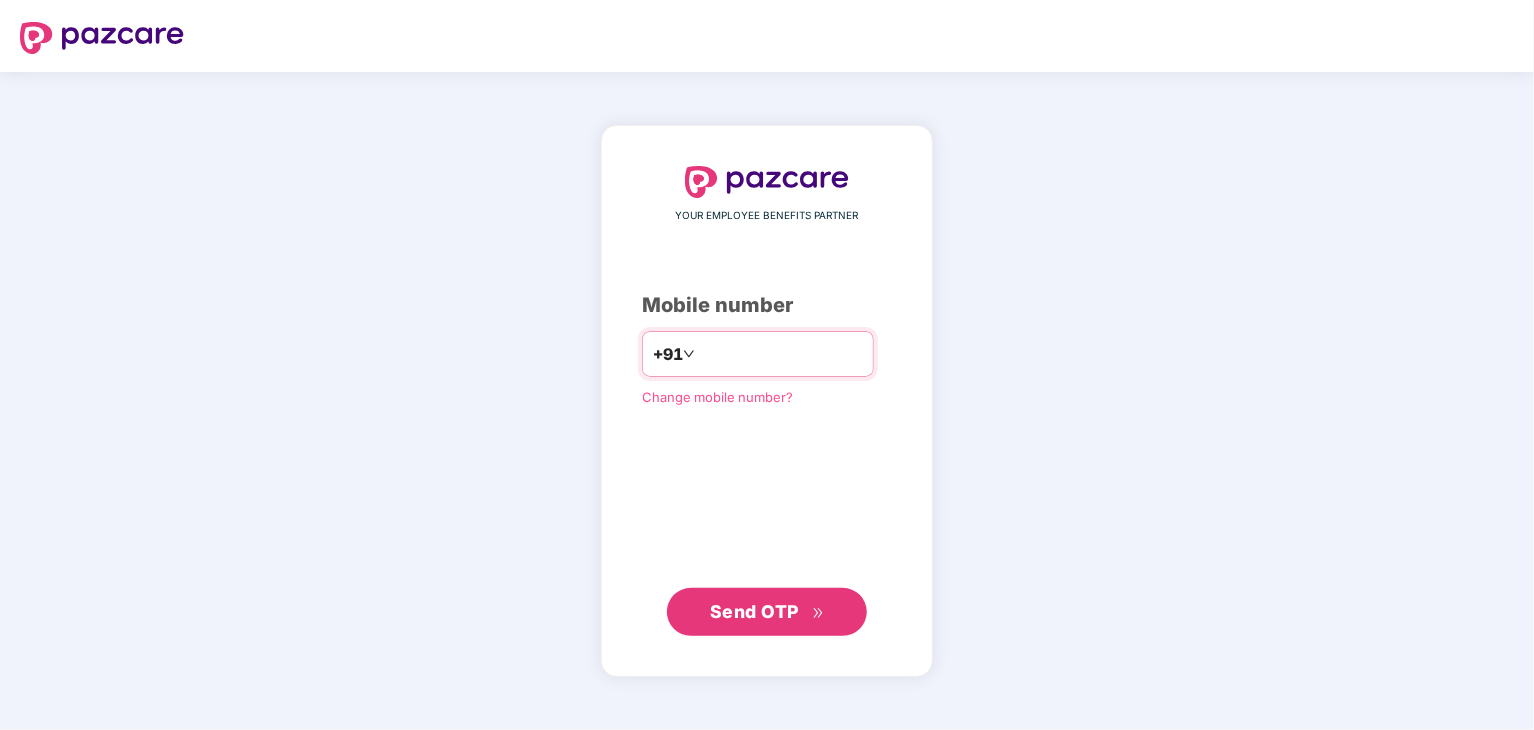 click at bounding box center (781, 354) 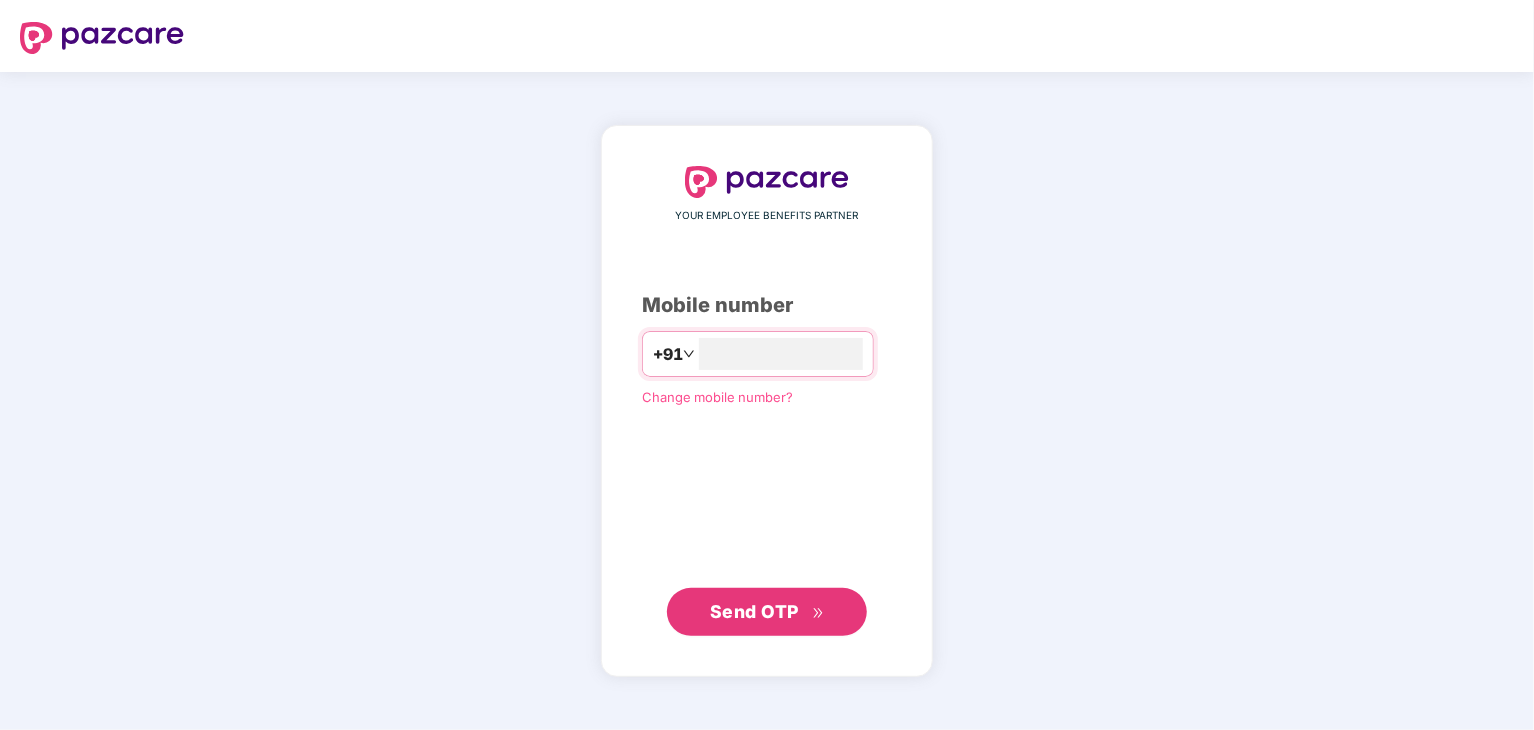 type on "**********" 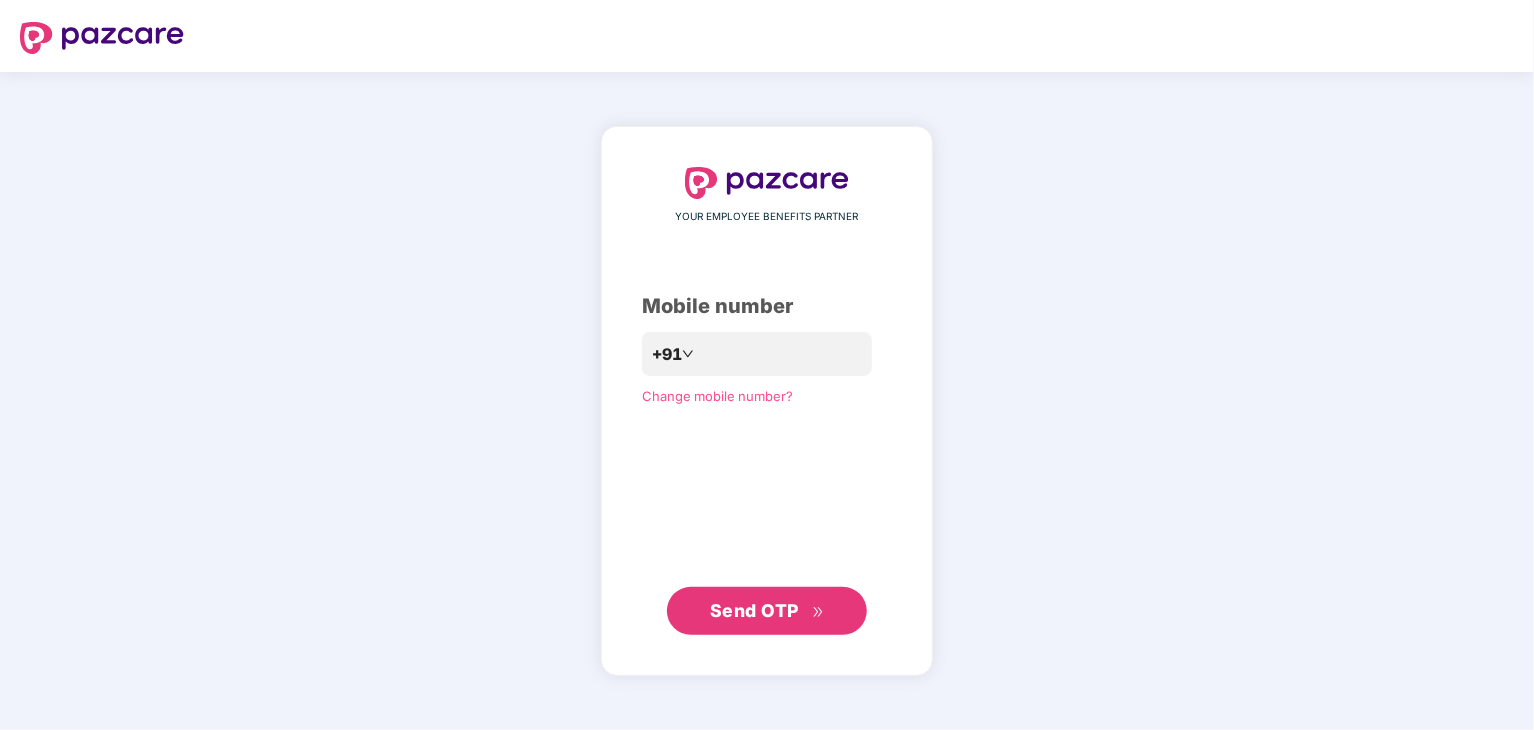 click on "**********" at bounding box center (767, 401) 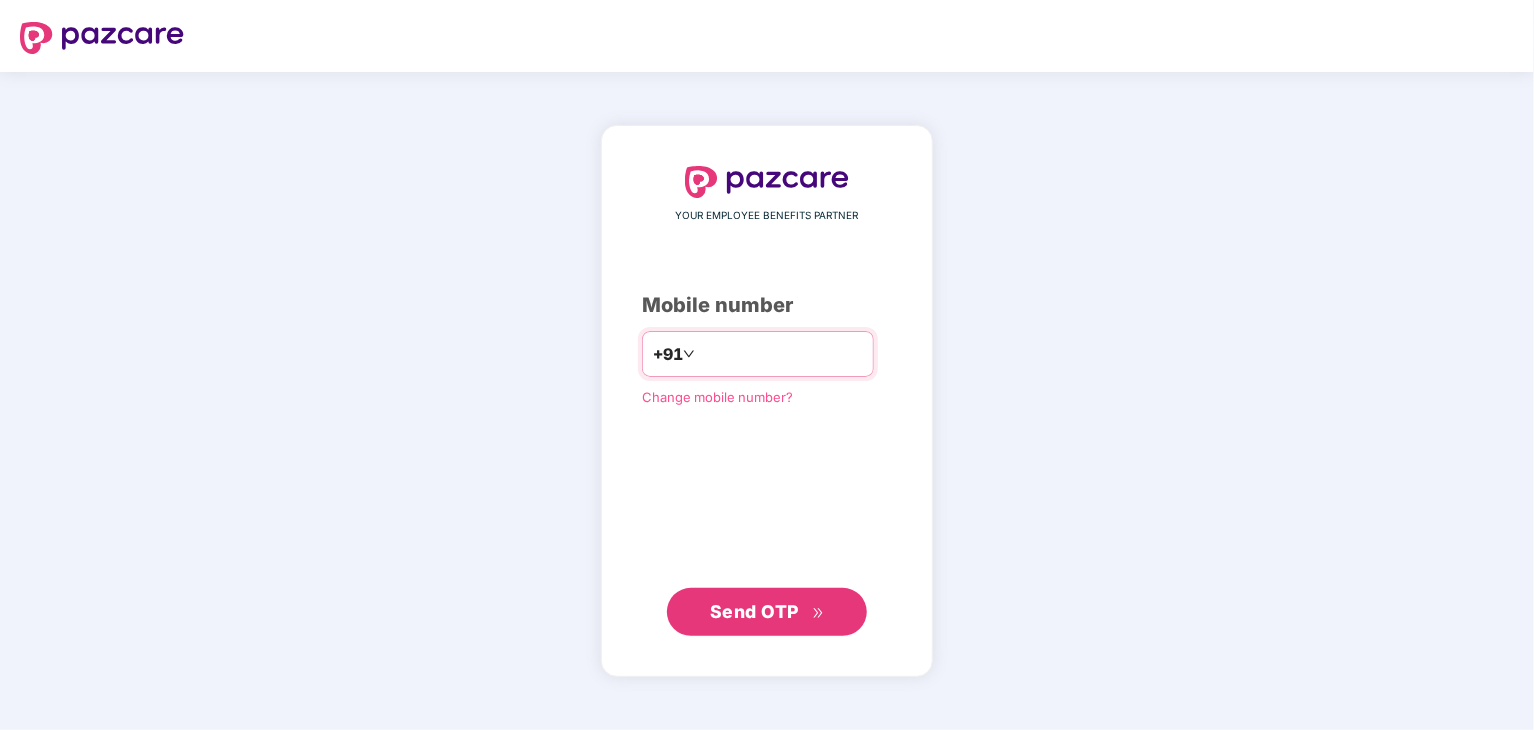 click on "**********" at bounding box center [781, 354] 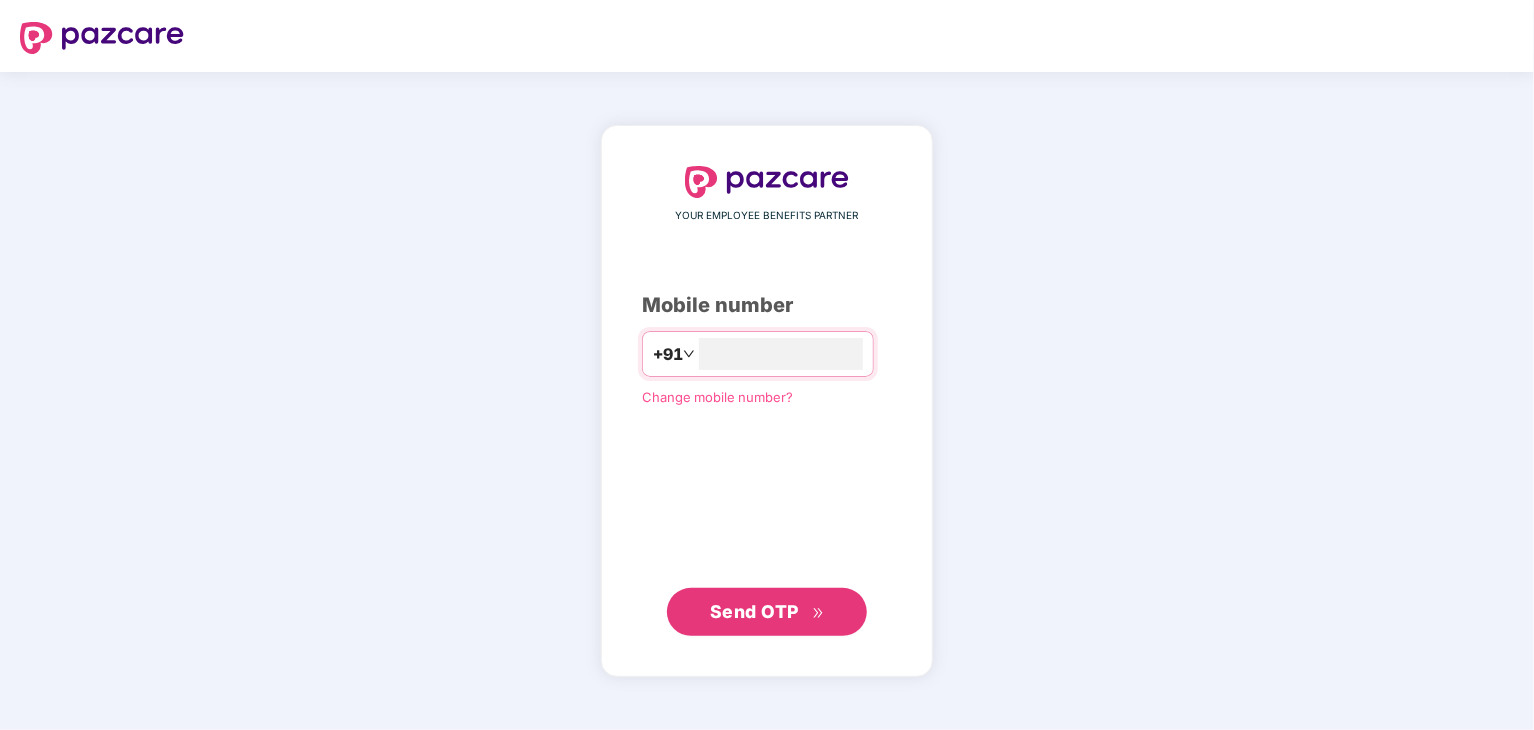click on "**********" at bounding box center [767, 401] 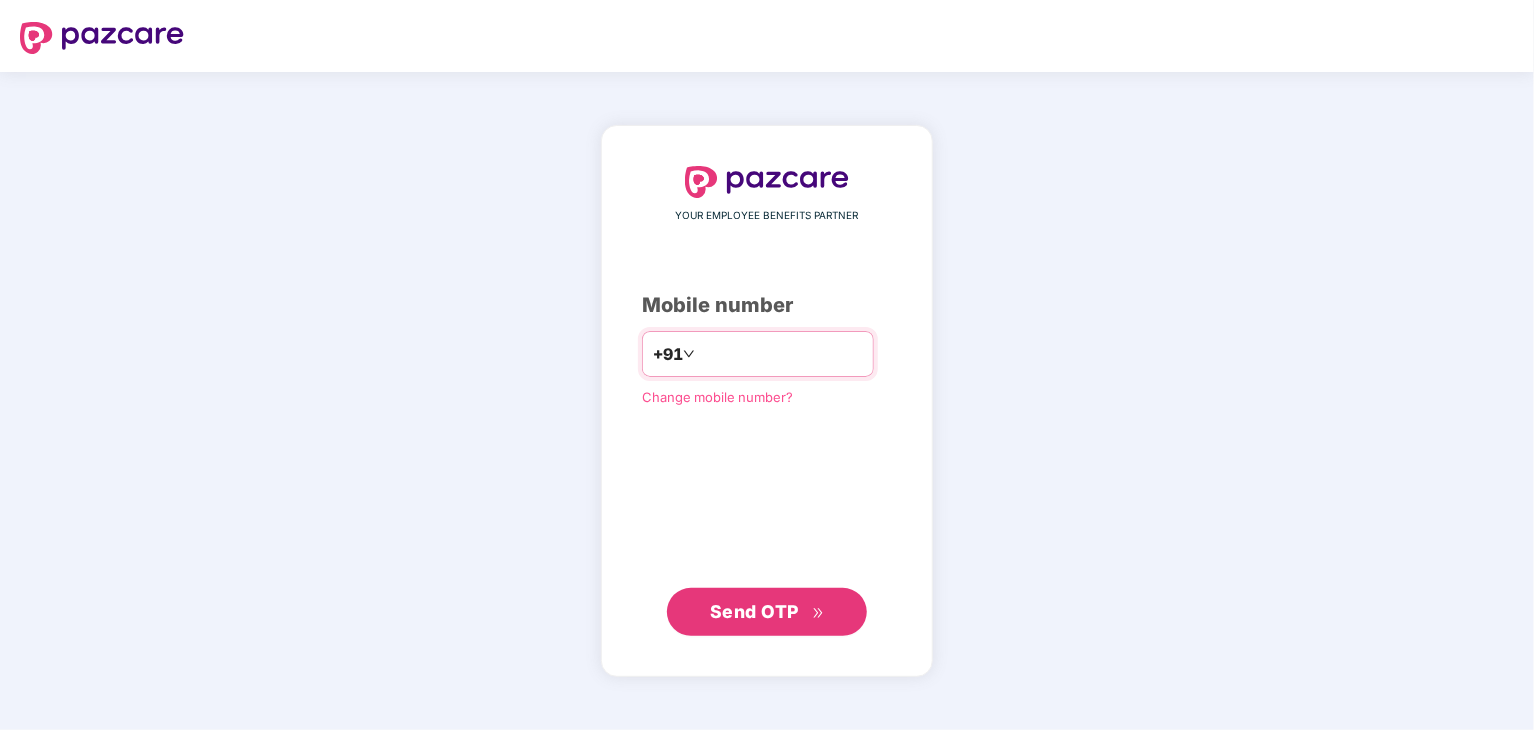click on "**********" at bounding box center [781, 354] 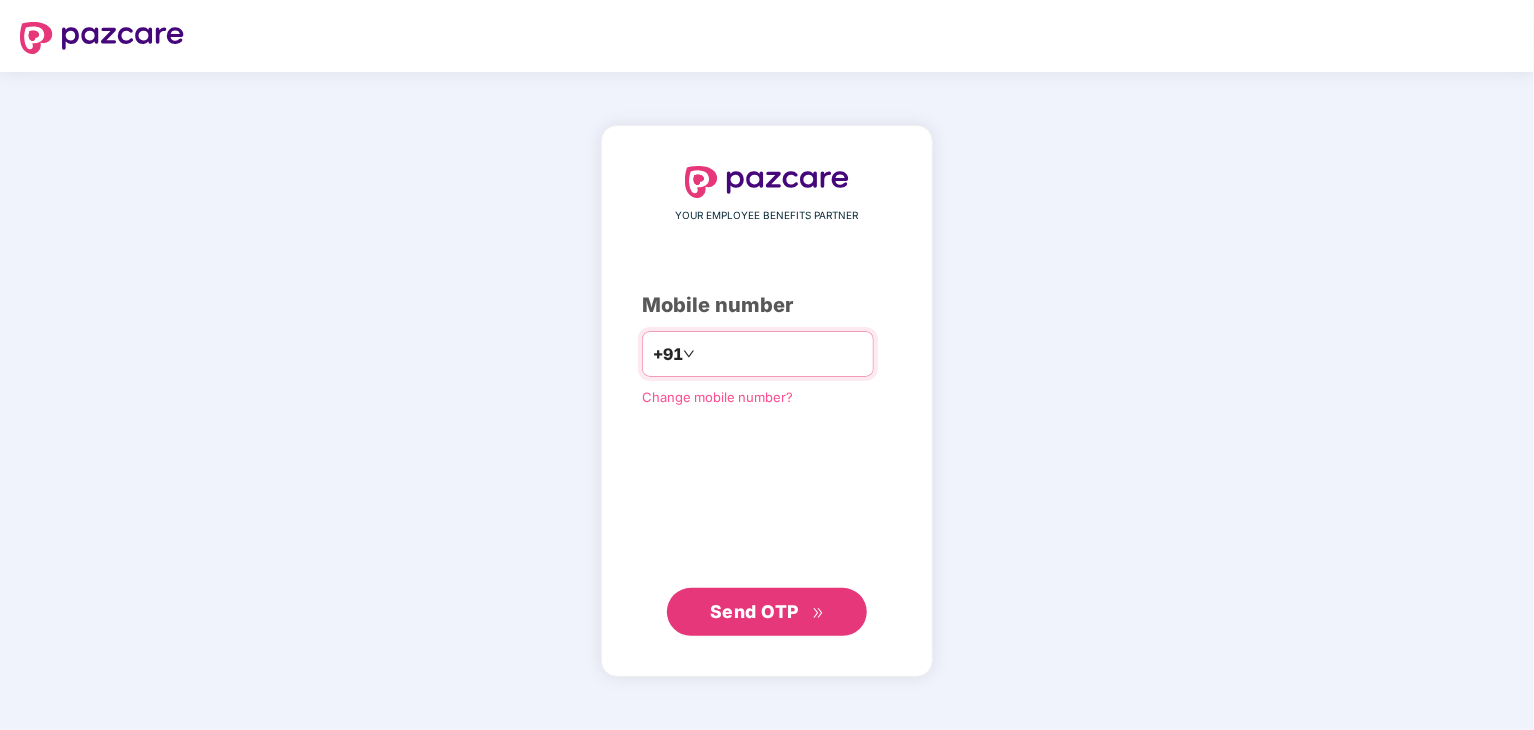 click on "**********" at bounding box center [781, 354] 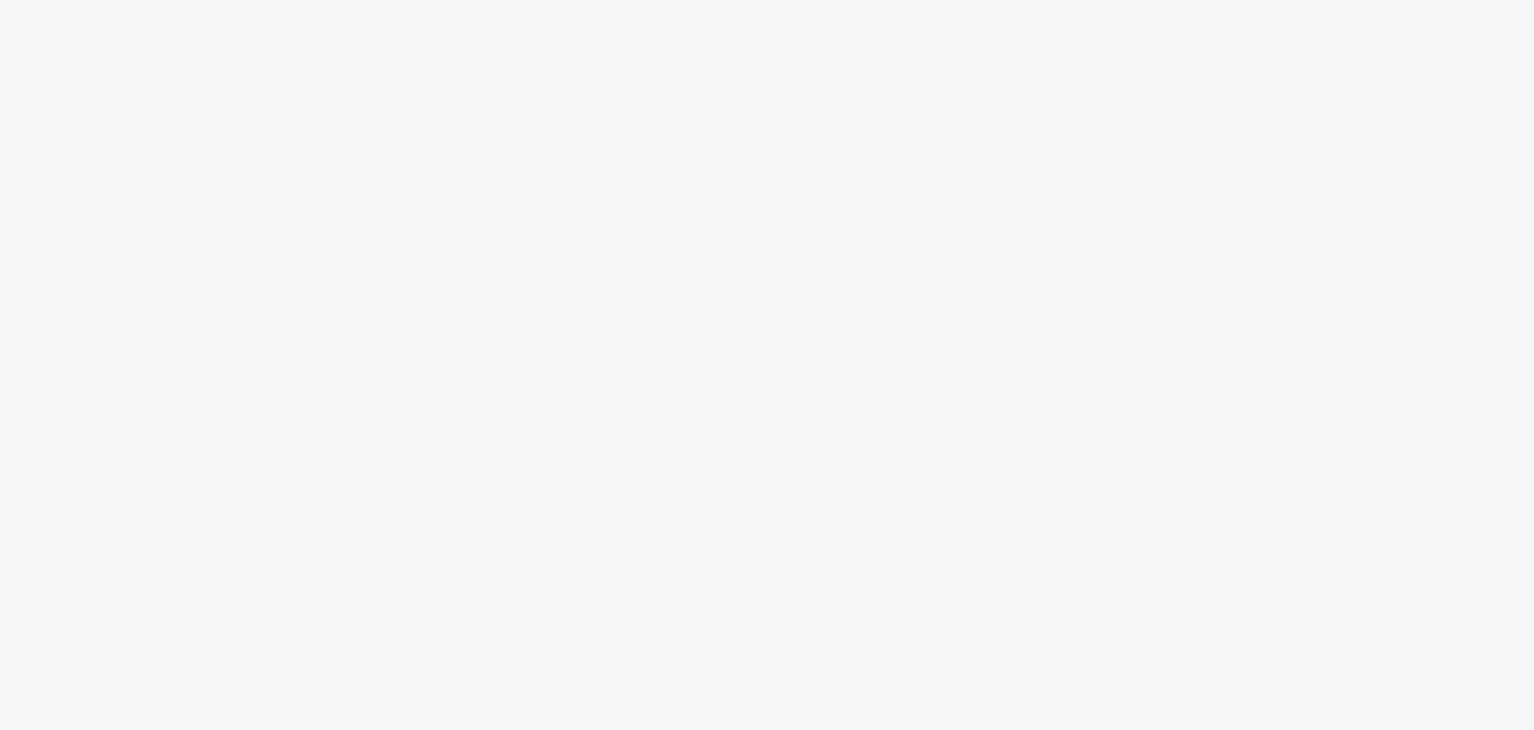 scroll, scrollTop: 0, scrollLeft: 0, axis: both 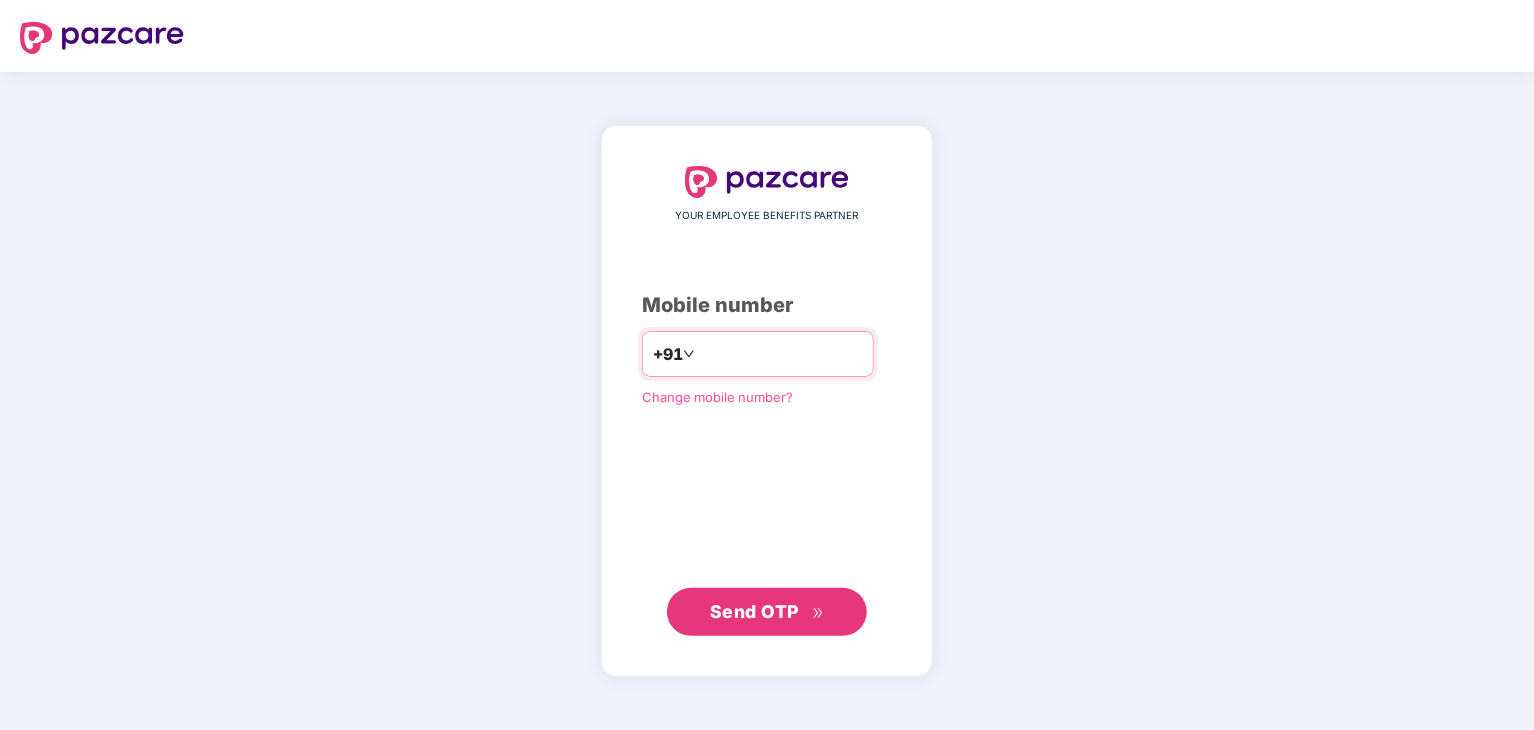 click at bounding box center [781, 354] 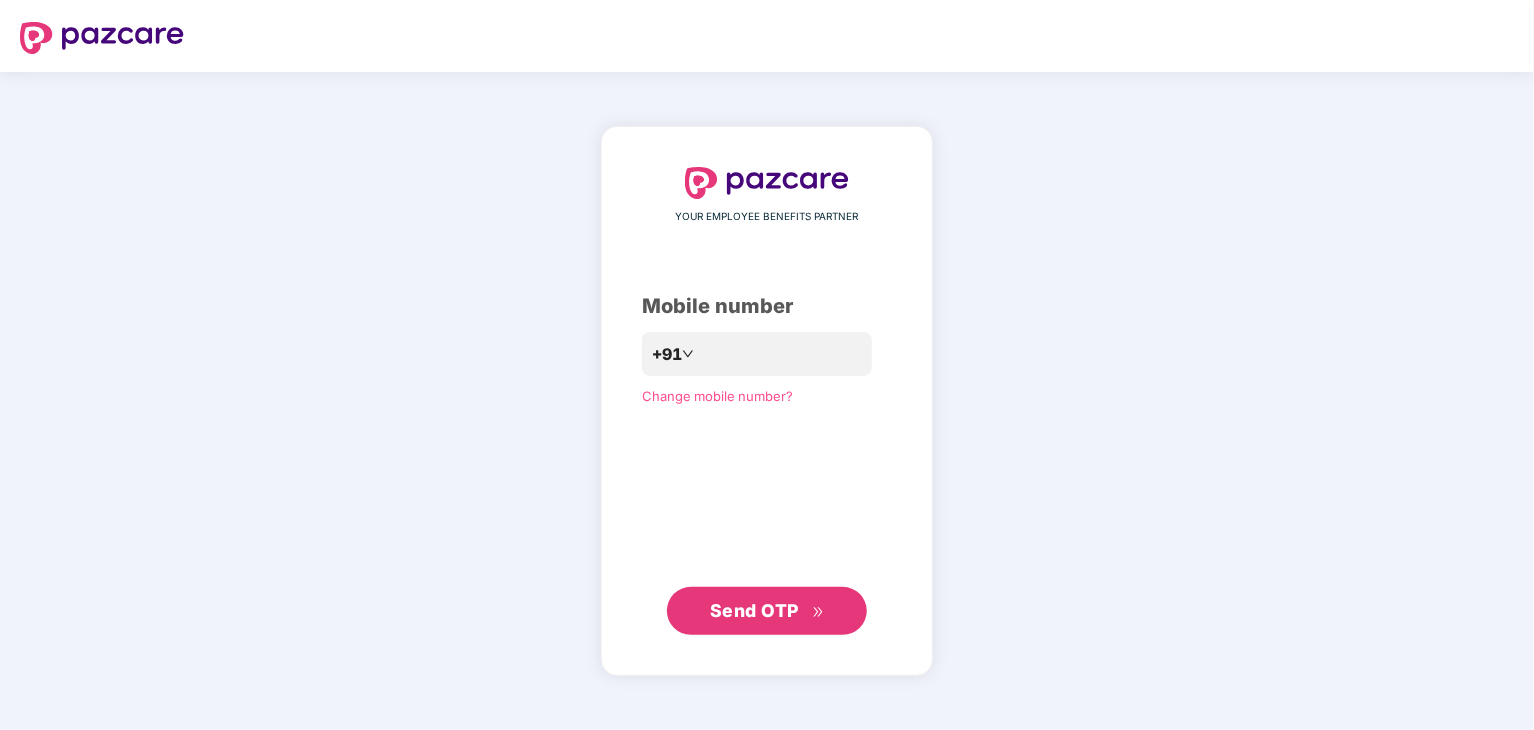click on "Send OTP" at bounding box center (754, 610) 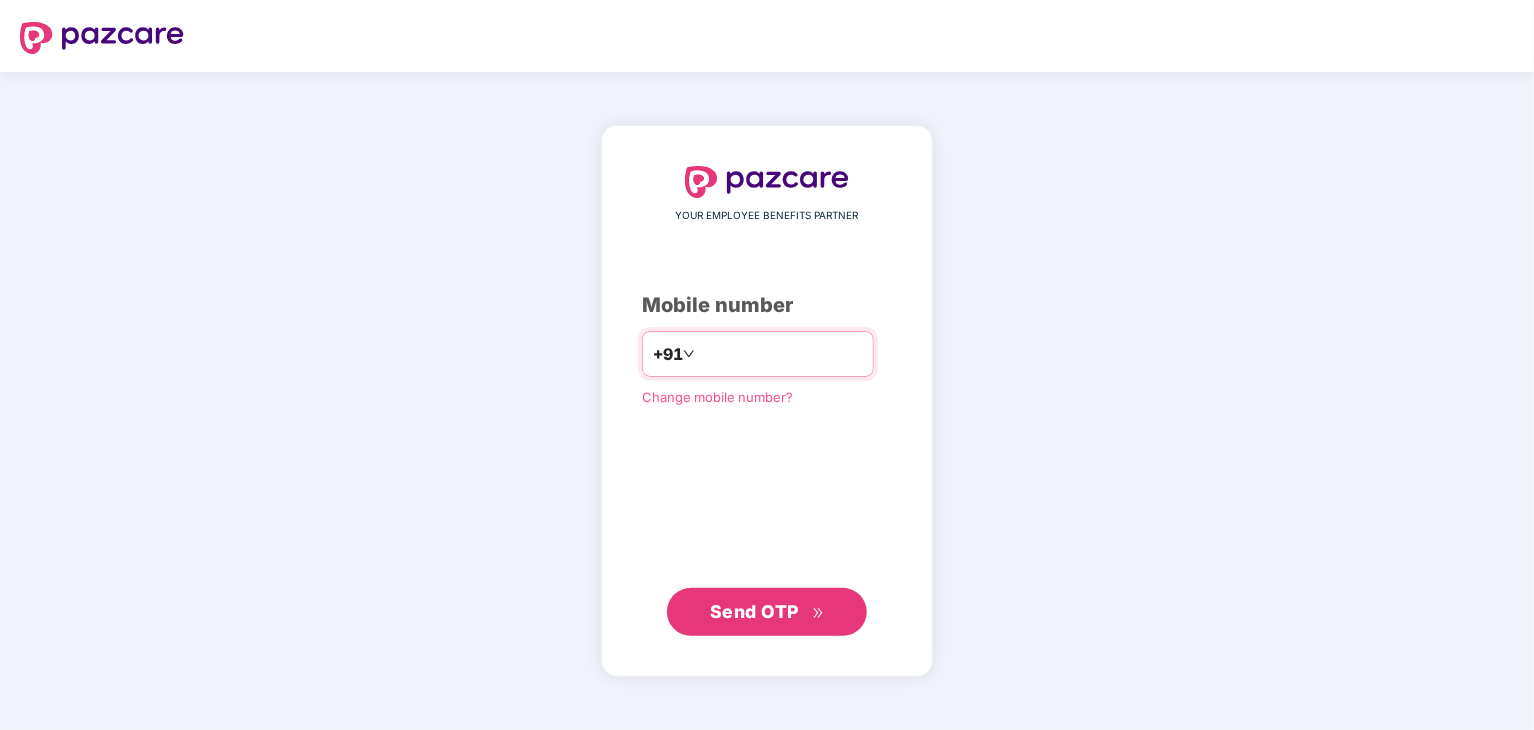 click on "**********" at bounding box center [781, 354] 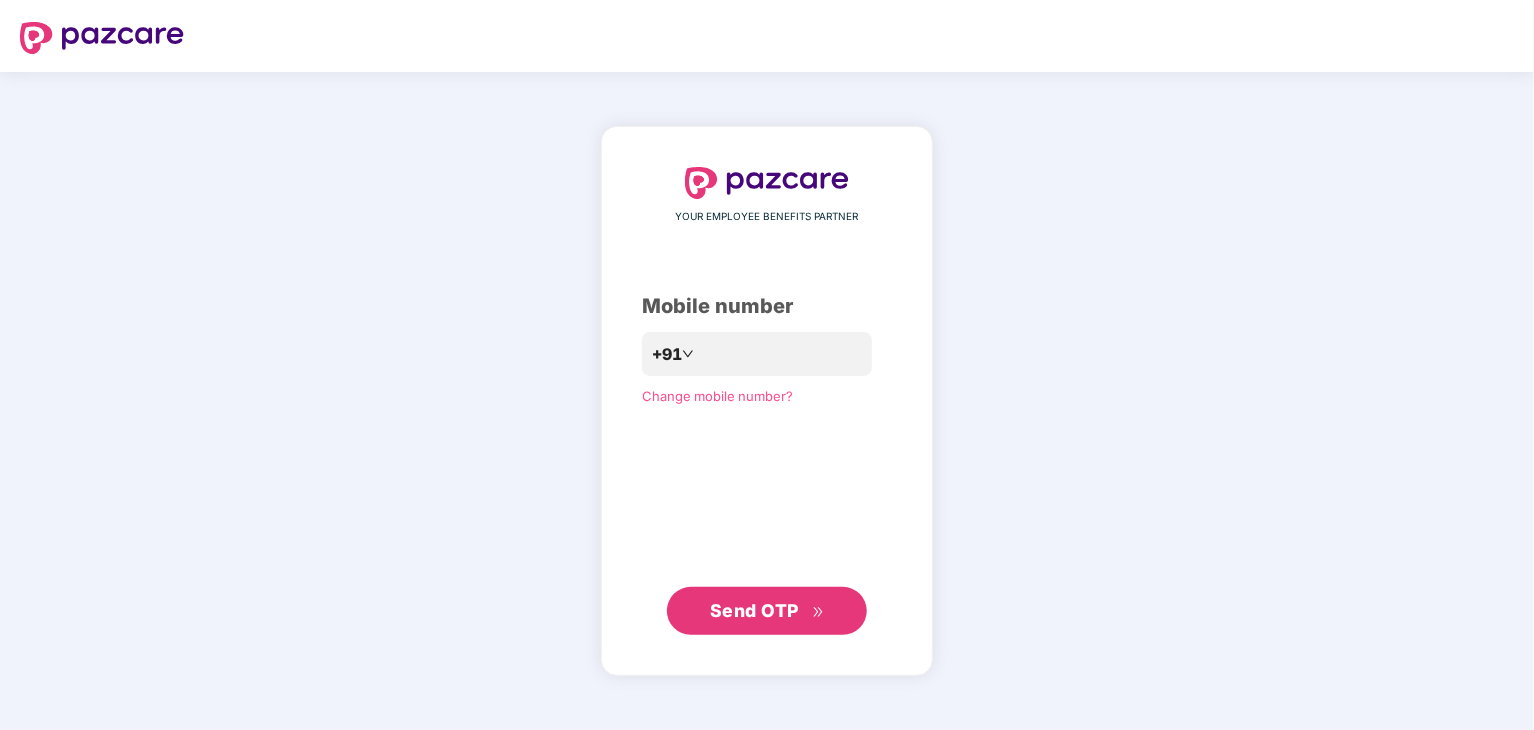 click on "Send OTP" at bounding box center (754, 610) 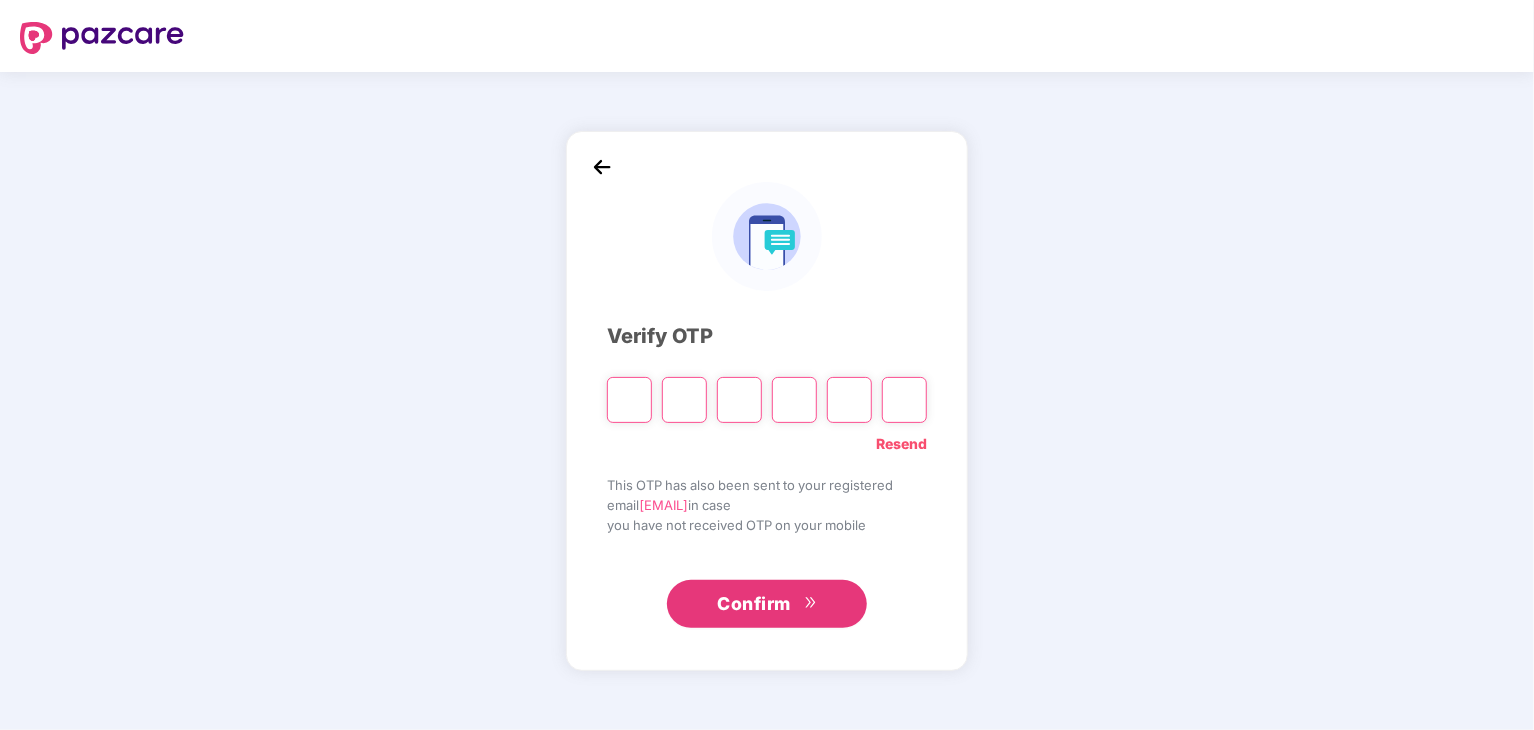 paste on "*" 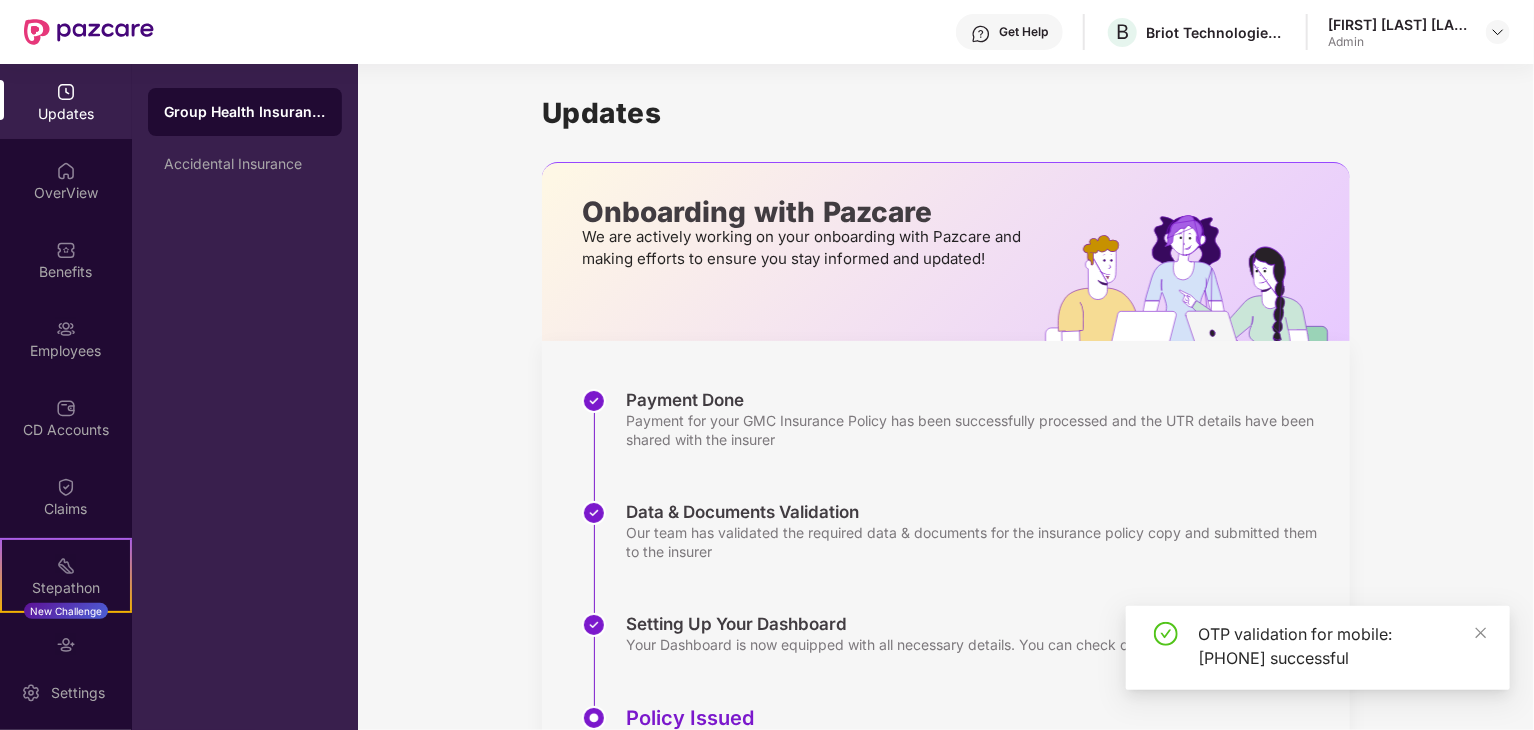 click on "Updates Onboarding with Pazcare We are actively working on your onboarding with Pazcare and making efforts to ensure you stay informed and updated! Payment Done Payment for your GMC Insurance Policy has been successfully processed and the UTR details have been shared with the insurer Data & Documents Validation Our team has validated the required data & documents for the insurance policy copy and submitted them to the insurer Setting Up Your Dashboard Your Dashboard is now equipped with all necessary details. You can check out the details from  here Policy Issued Awaiting Policy Copy from Insurer (Usually takes 5-10 working days depending on the Insurer) Health Cards Available Usually takes 1-3 working days" at bounding box center (946, 498) 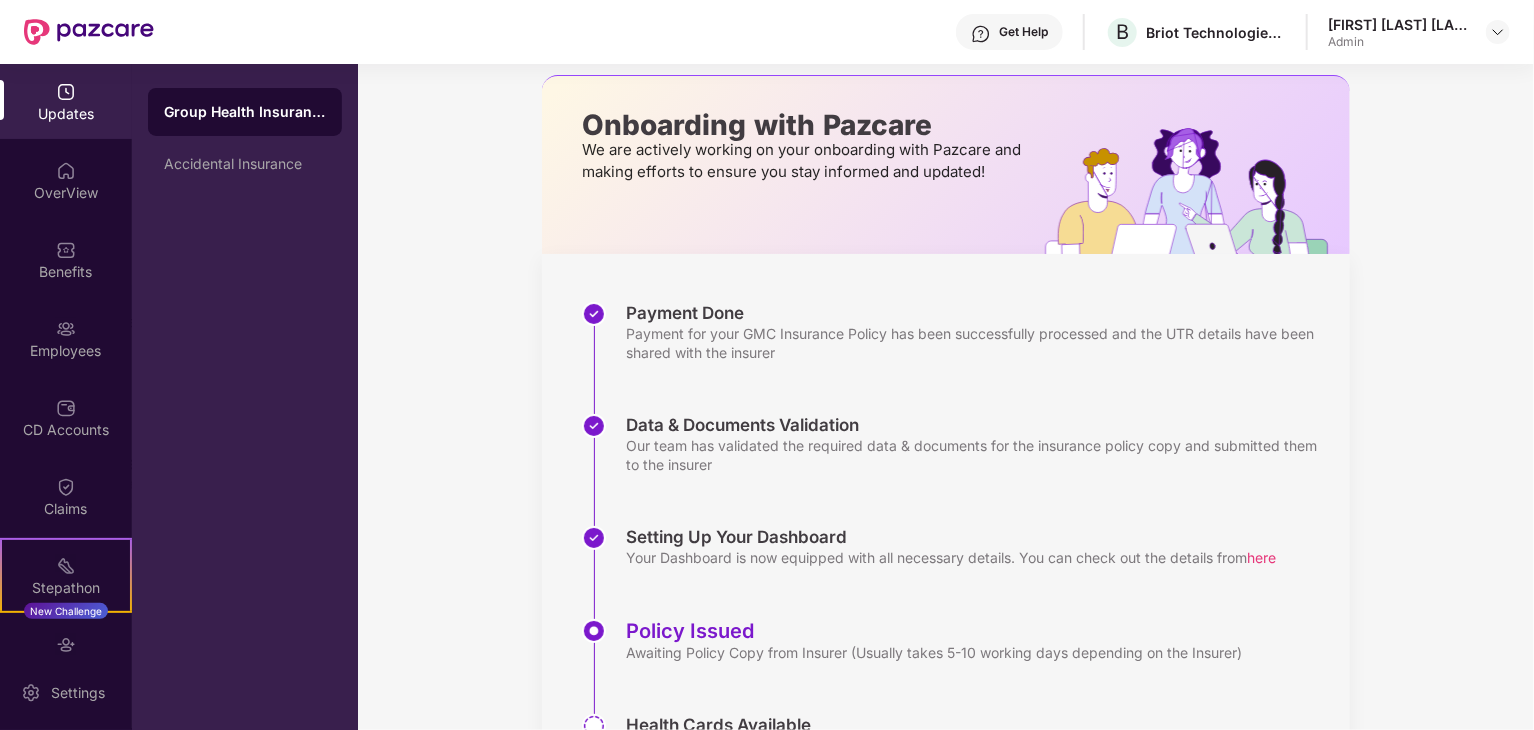 scroll, scrollTop: 0, scrollLeft: 0, axis: both 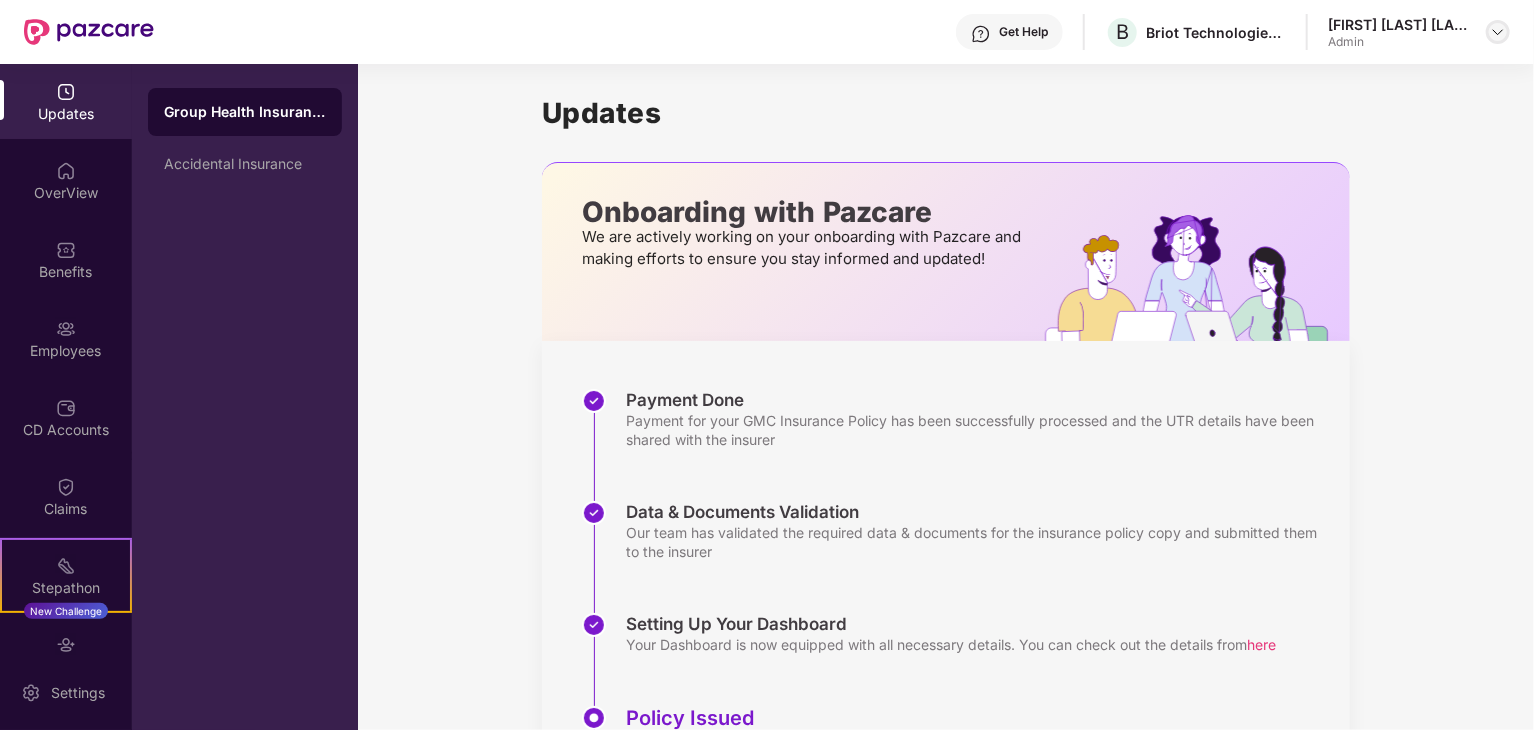 click at bounding box center [1498, 32] 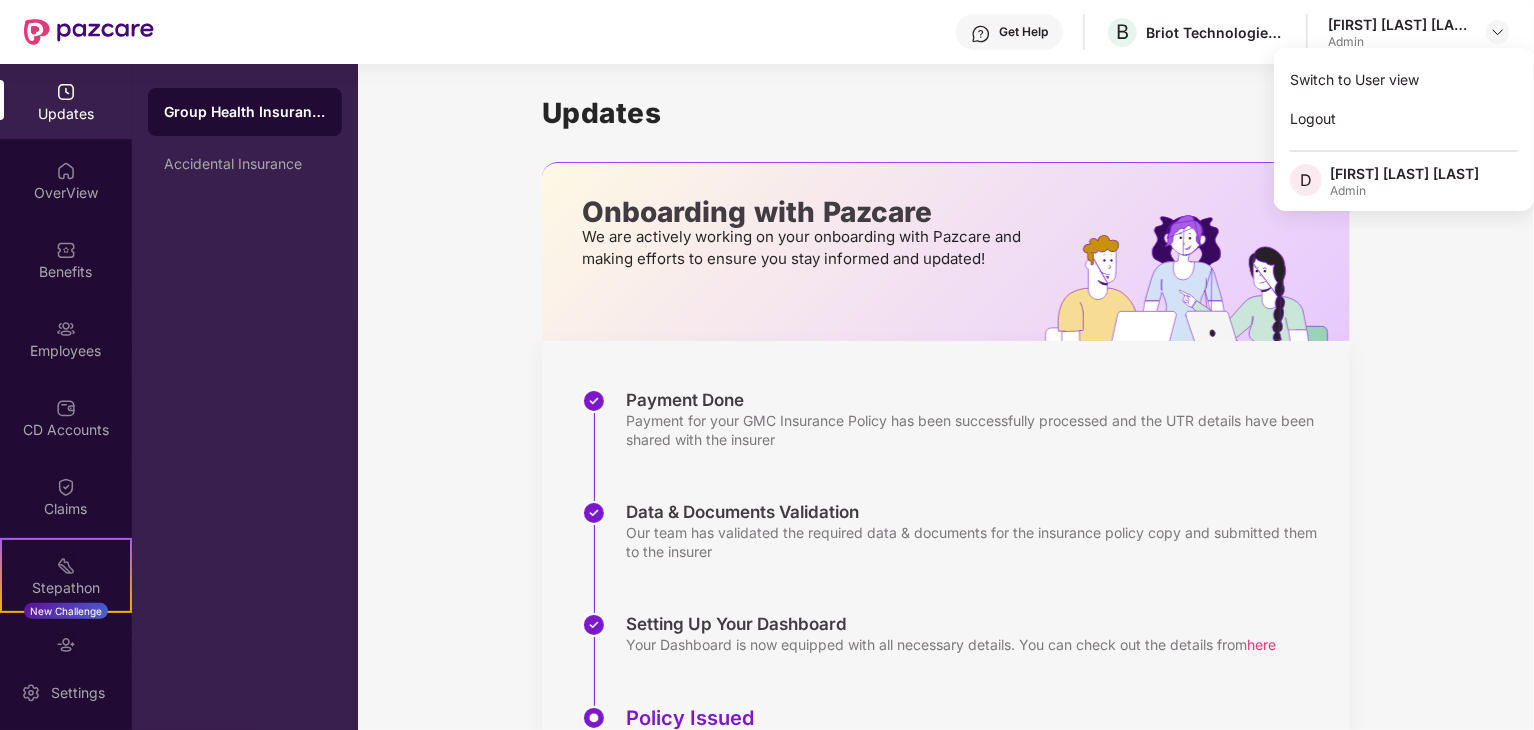 click on "Updates Onboarding with Pazcare We are actively working on your onboarding with Pazcare and making efforts to ensure you stay informed and updated! Payment Done Payment for your GMC Insurance Policy has been successfully processed and the UTR details have been shared with the insurer Data & Documents Validation Our team has validated the required data & documents for the insurance policy copy and submitted them to the insurer Setting Up Your Dashboard Your Dashboard is now equipped with all necessary details. You can check out the details from  here Policy Issued Awaiting Policy Copy from Insurer (Usually takes 5-10 working days depending on the Insurer) Health Cards Available Usually takes 1-3 working days" at bounding box center (946, 498) 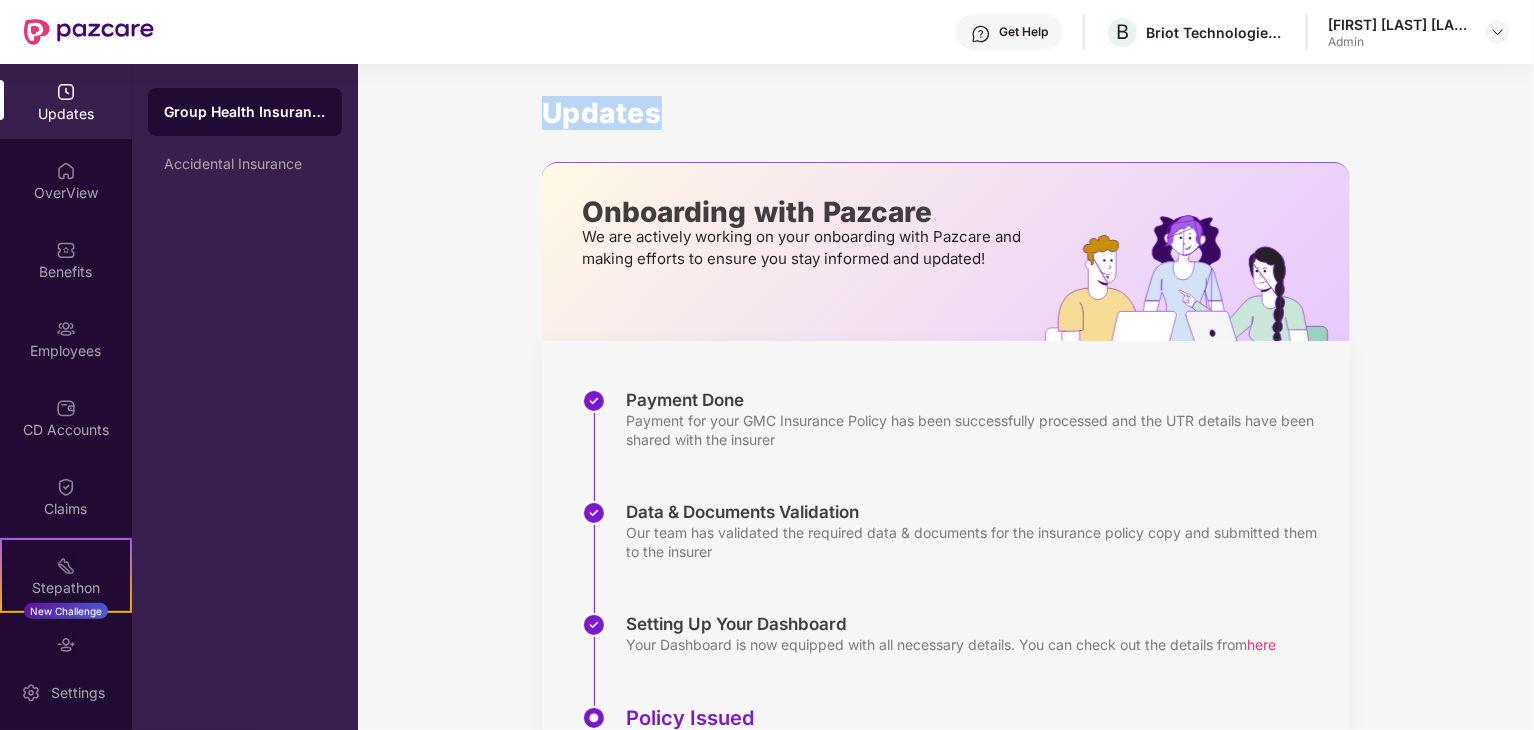 drag, startPoint x: 664, startPoint y: 113, endPoint x: 496, endPoint y: 101, distance: 168.42802 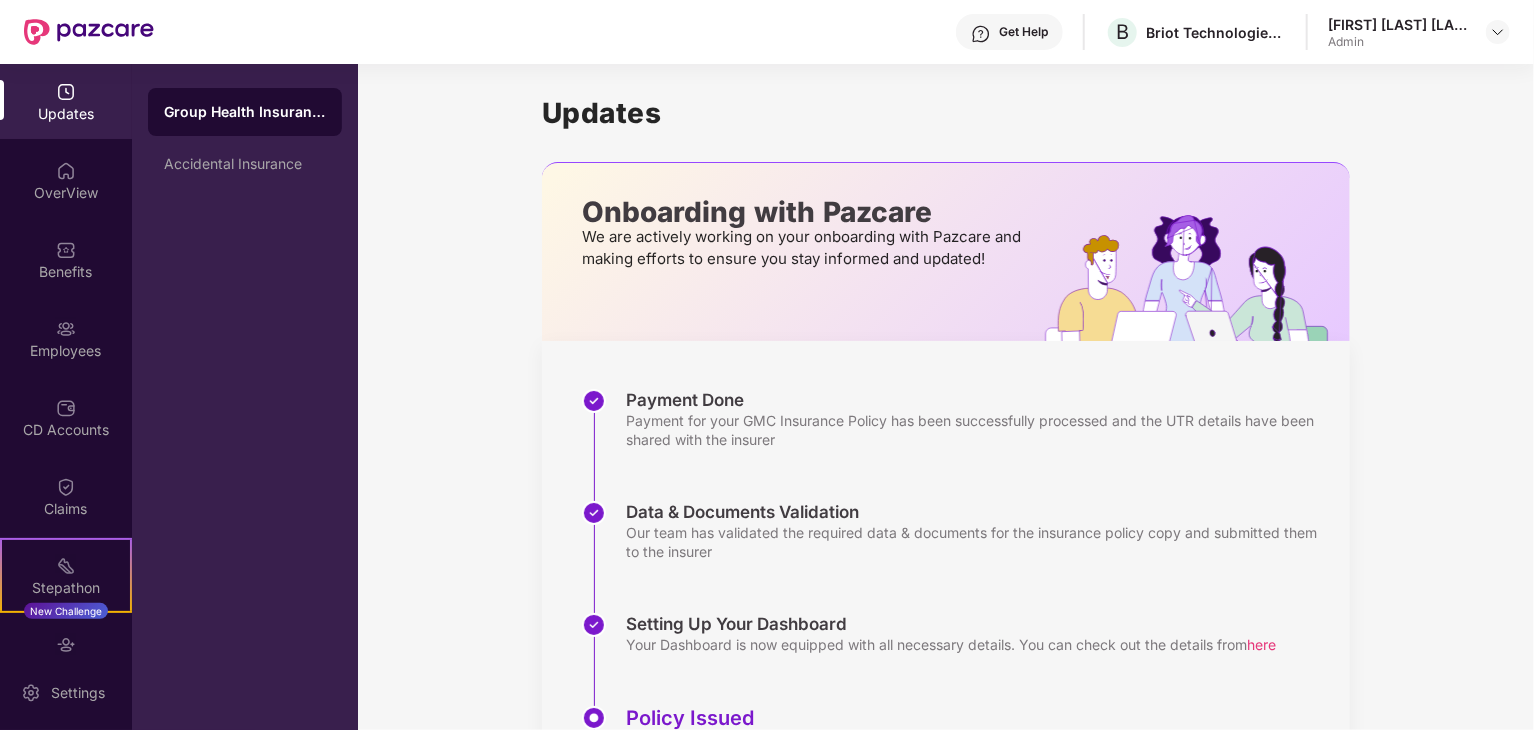 click on "Updates Onboarding with Pazcare We are actively working on your onboarding with Pazcare and making efforts to ensure you stay informed and updated! Payment Done Payment for your GMC Insurance Policy has been successfully processed and the UTR details have been shared with the insurer Data & Documents Validation Our team has validated the required data & documents for the insurance policy copy and submitted them to the insurer Setting Up Your Dashboard Your Dashboard is now equipped with all necessary details. You can check out the details from  here Policy Issued Awaiting Policy Copy from Insurer (Usually takes 5-10 working days depending on the Insurer) Health Cards Available Usually takes 1-3 working days" at bounding box center (946, 498) 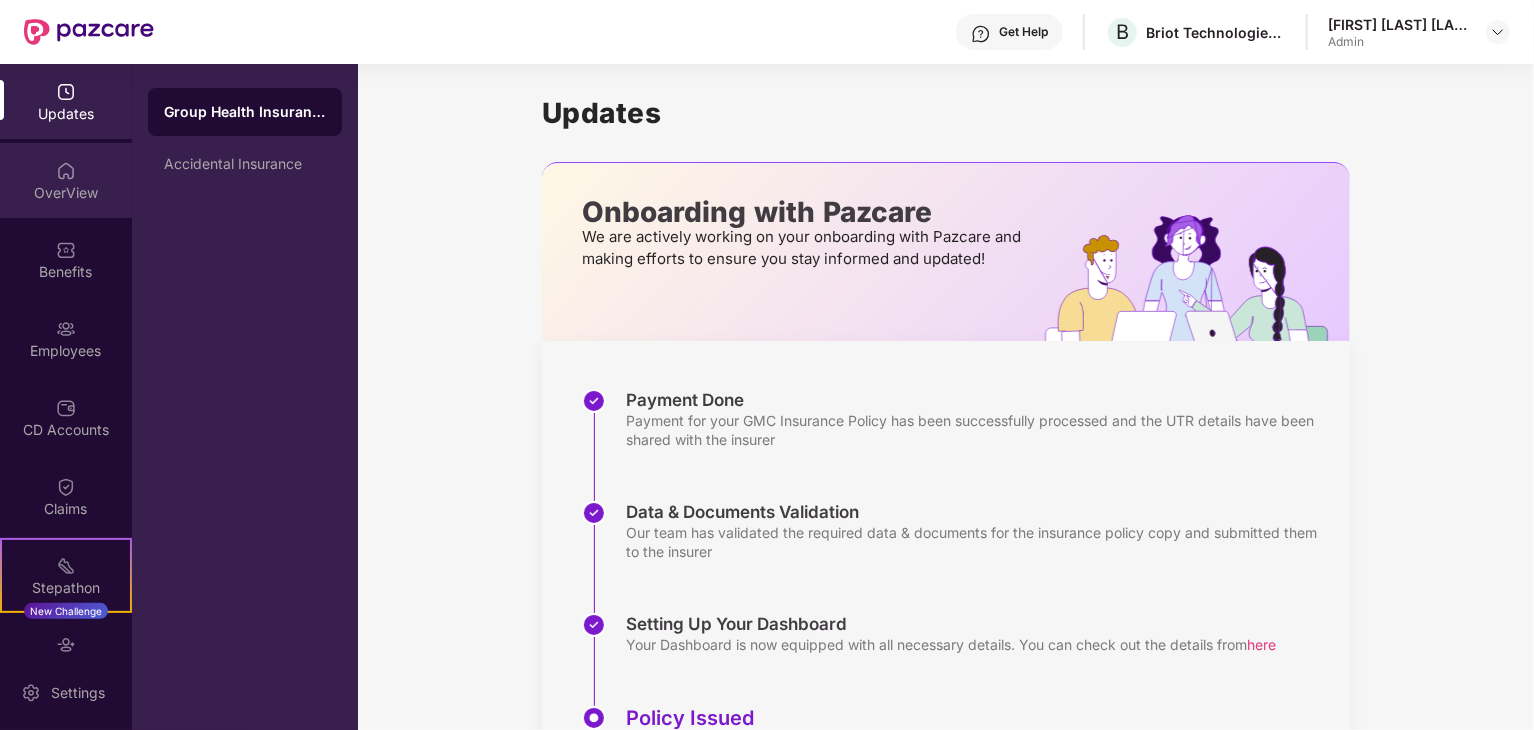 click on "OverView" at bounding box center (66, 193) 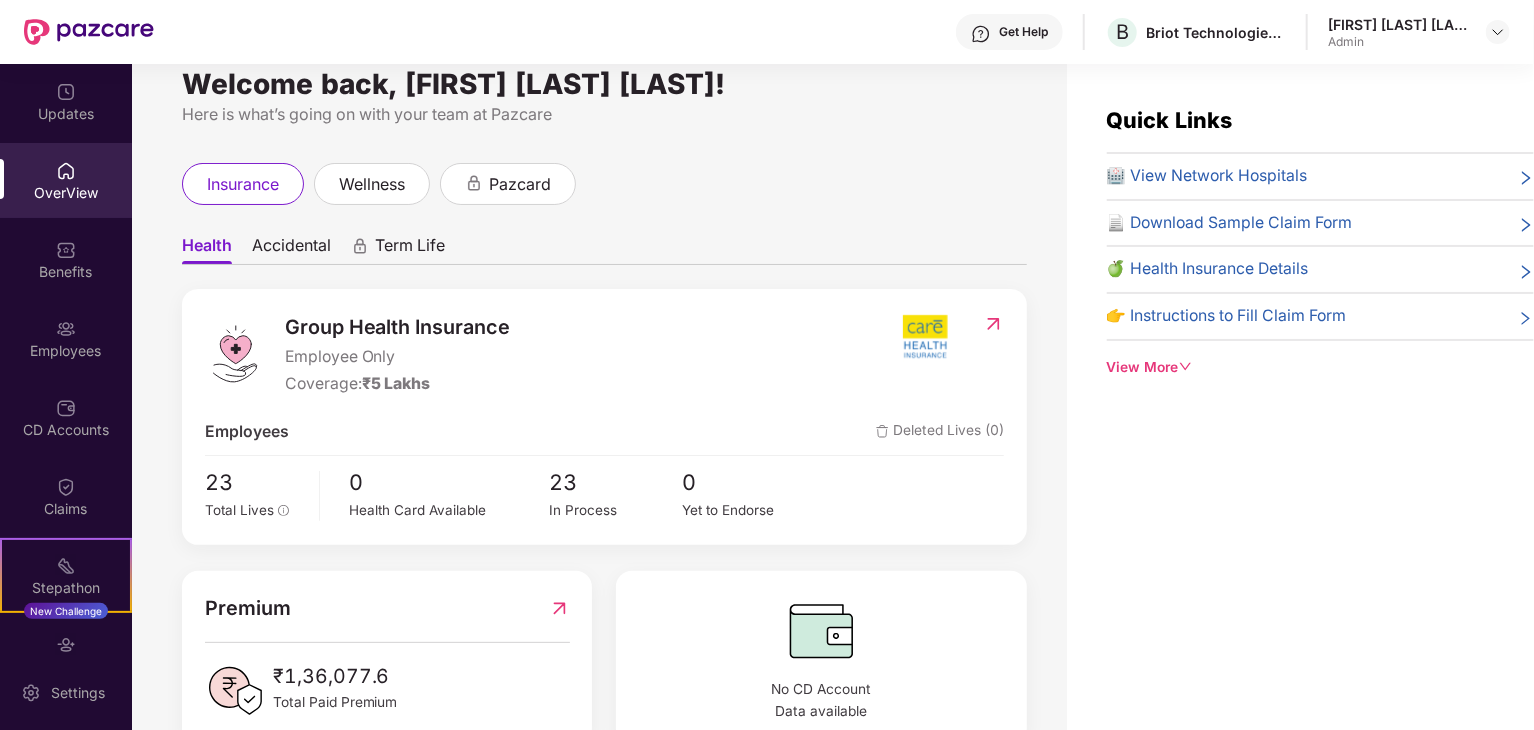scroll, scrollTop: 0, scrollLeft: 0, axis: both 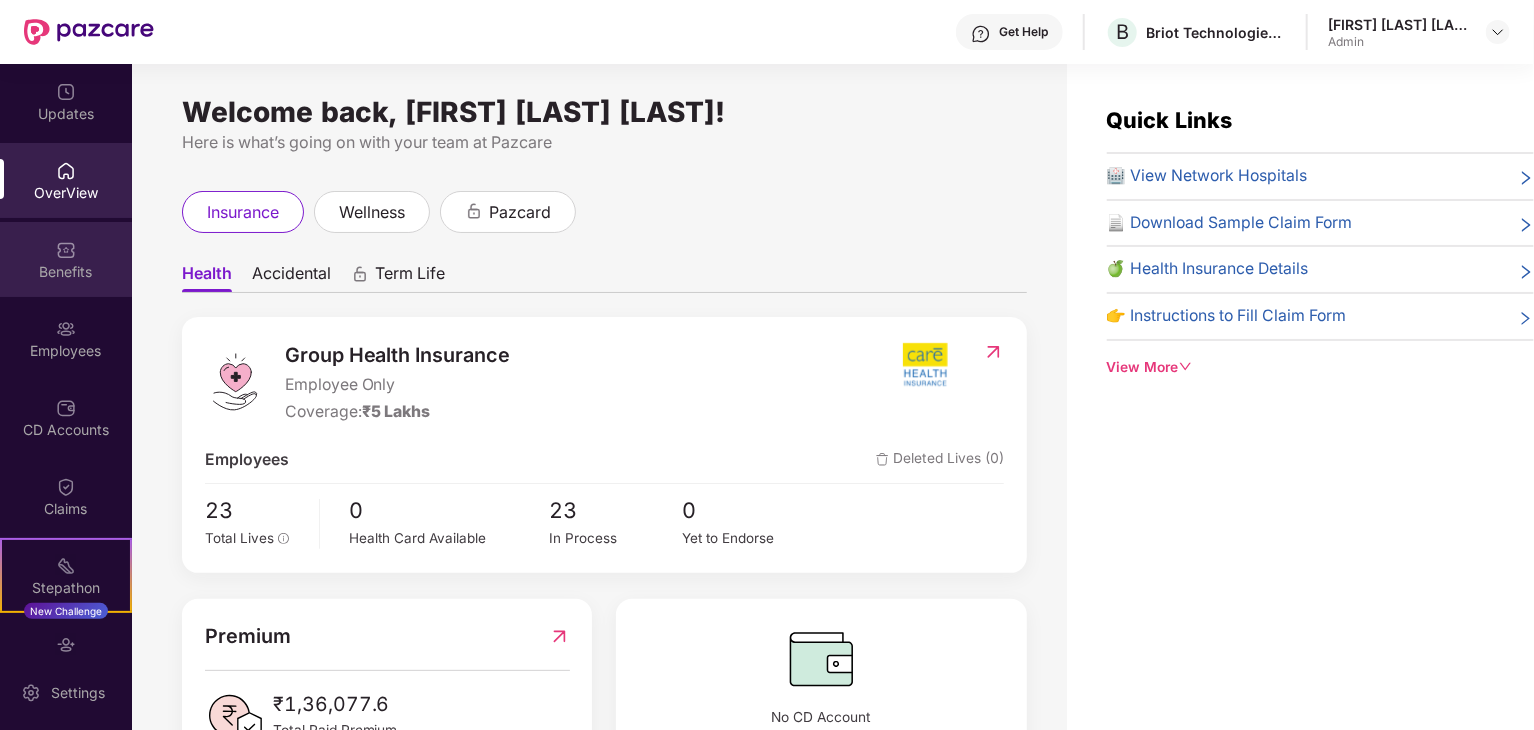 click on "Benefits" at bounding box center [66, 259] 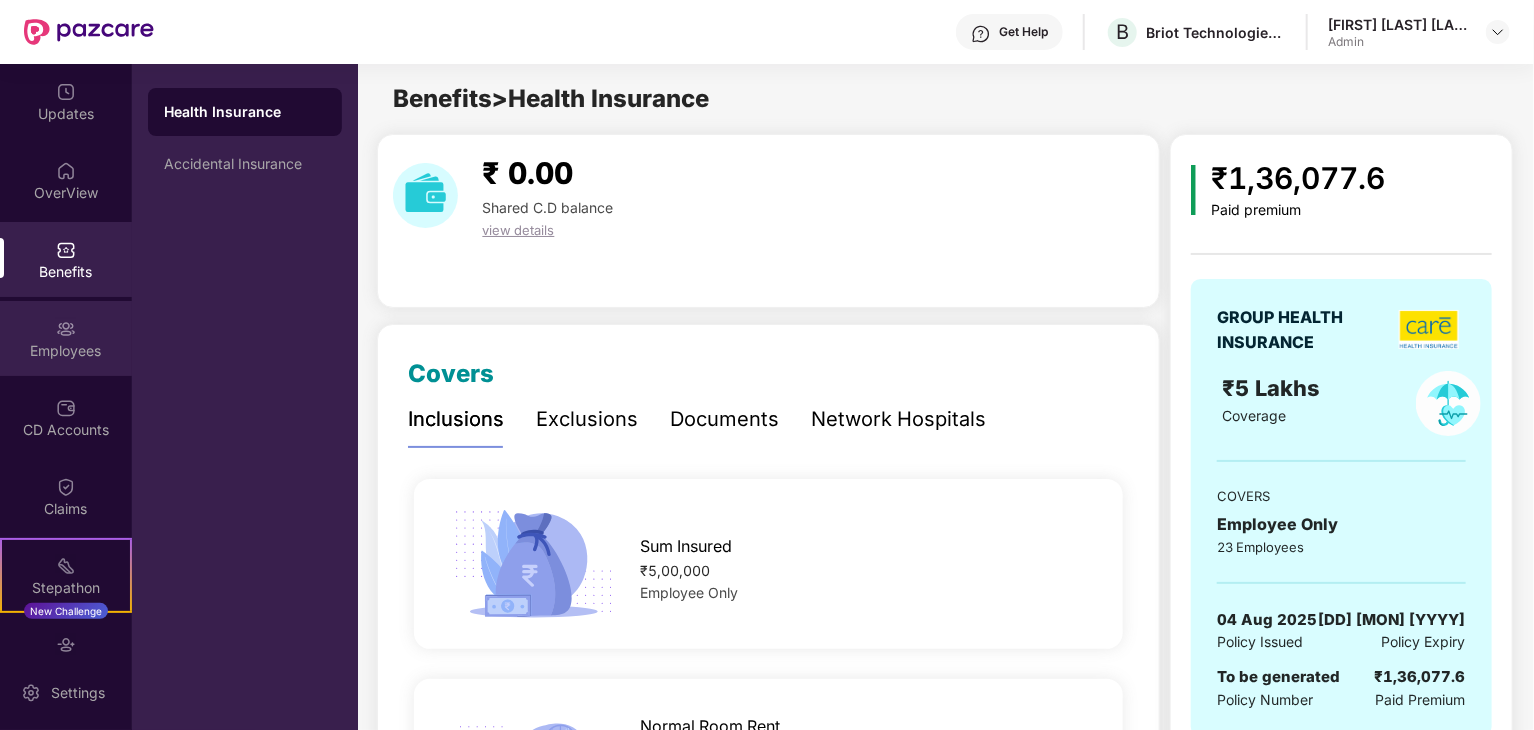 click at bounding box center [66, 329] 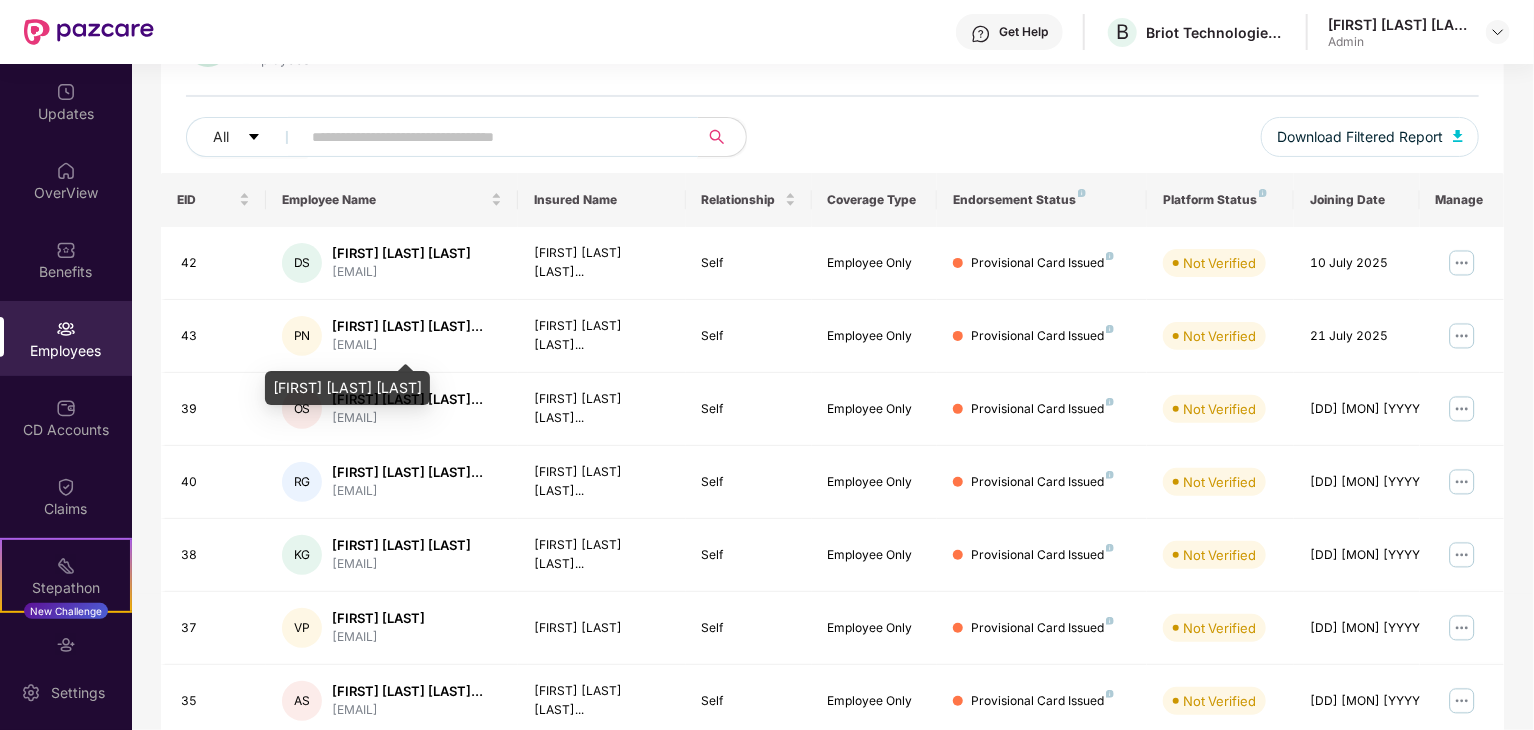scroll, scrollTop: 547, scrollLeft: 0, axis: vertical 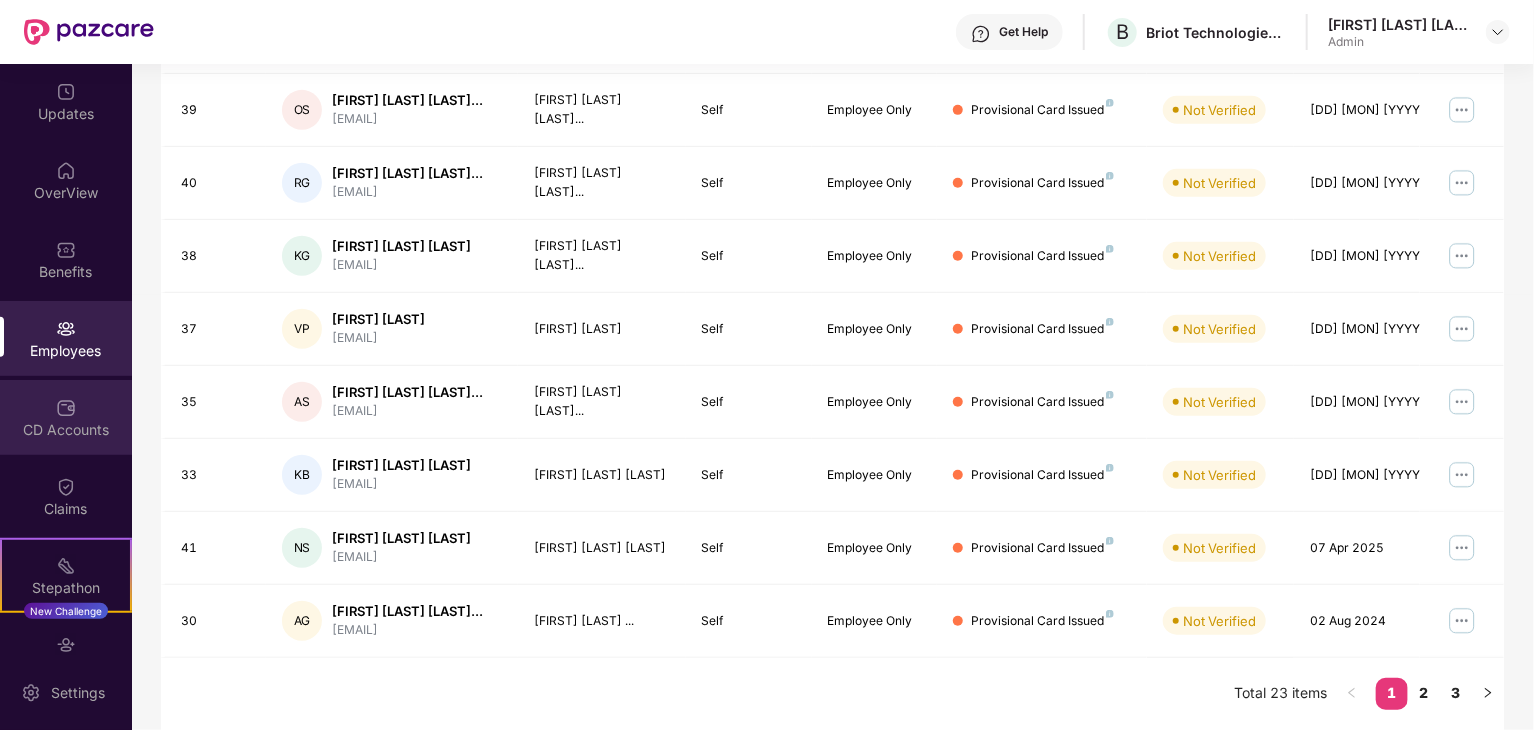 click at bounding box center (66, 408) 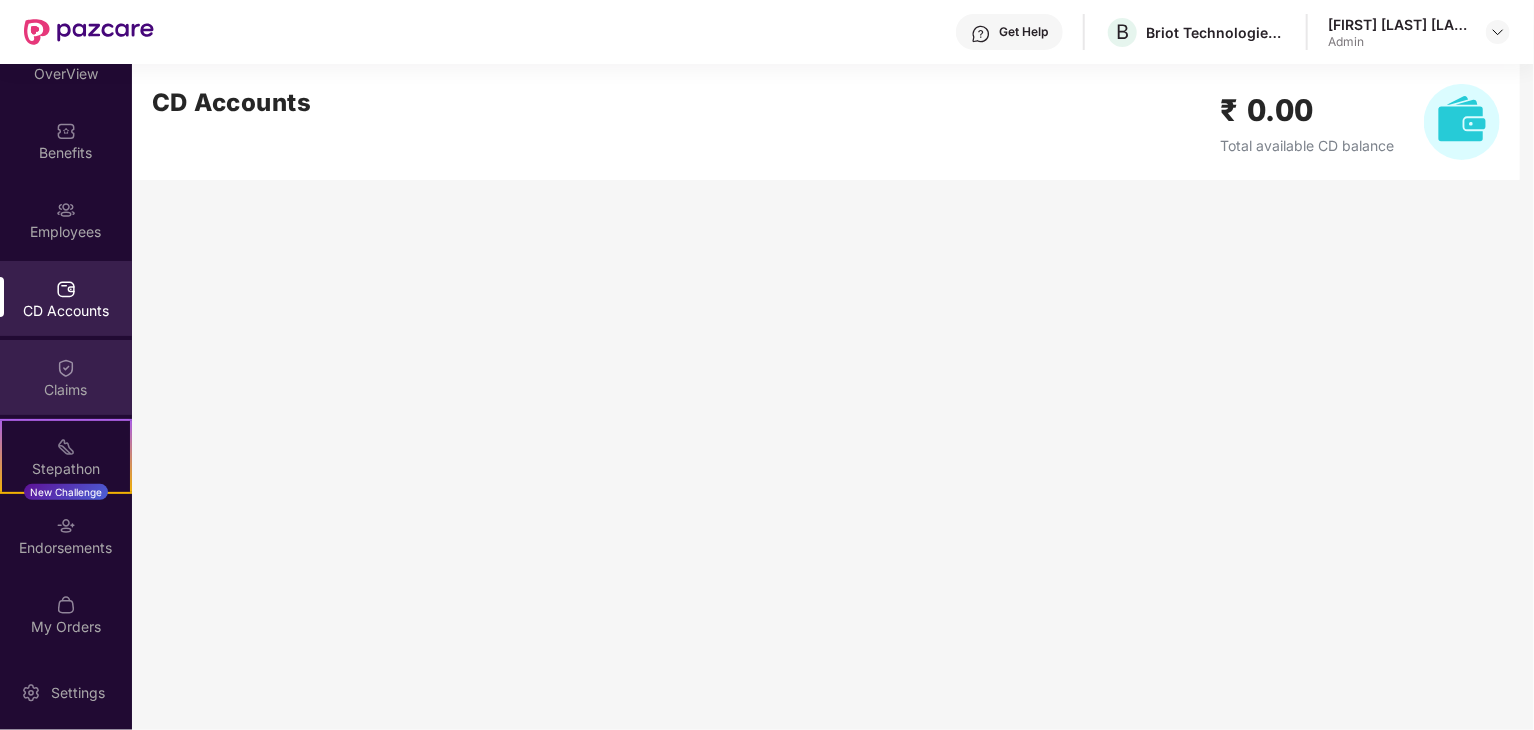 scroll, scrollTop: 120, scrollLeft: 0, axis: vertical 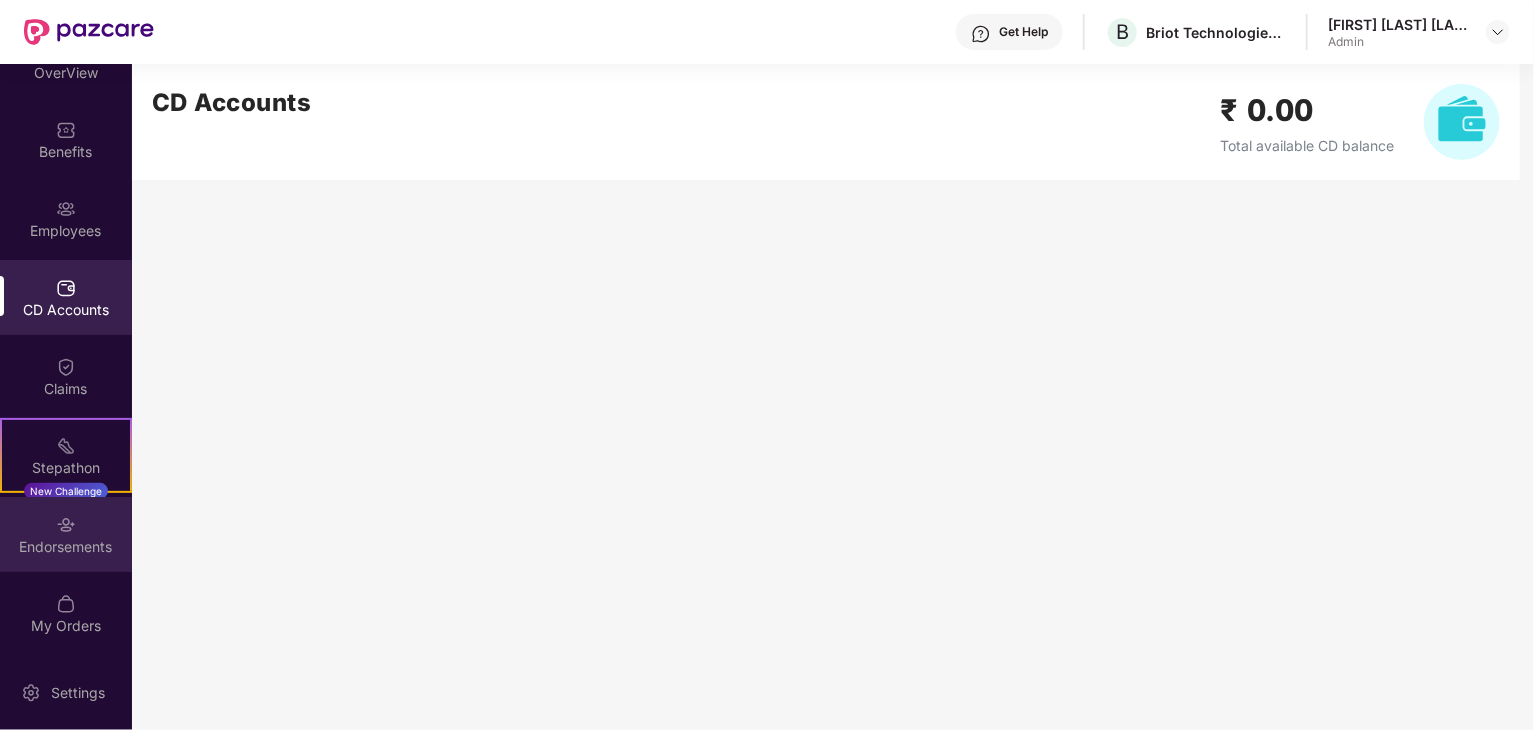 click on "Endorsements" at bounding box center [66, 534] 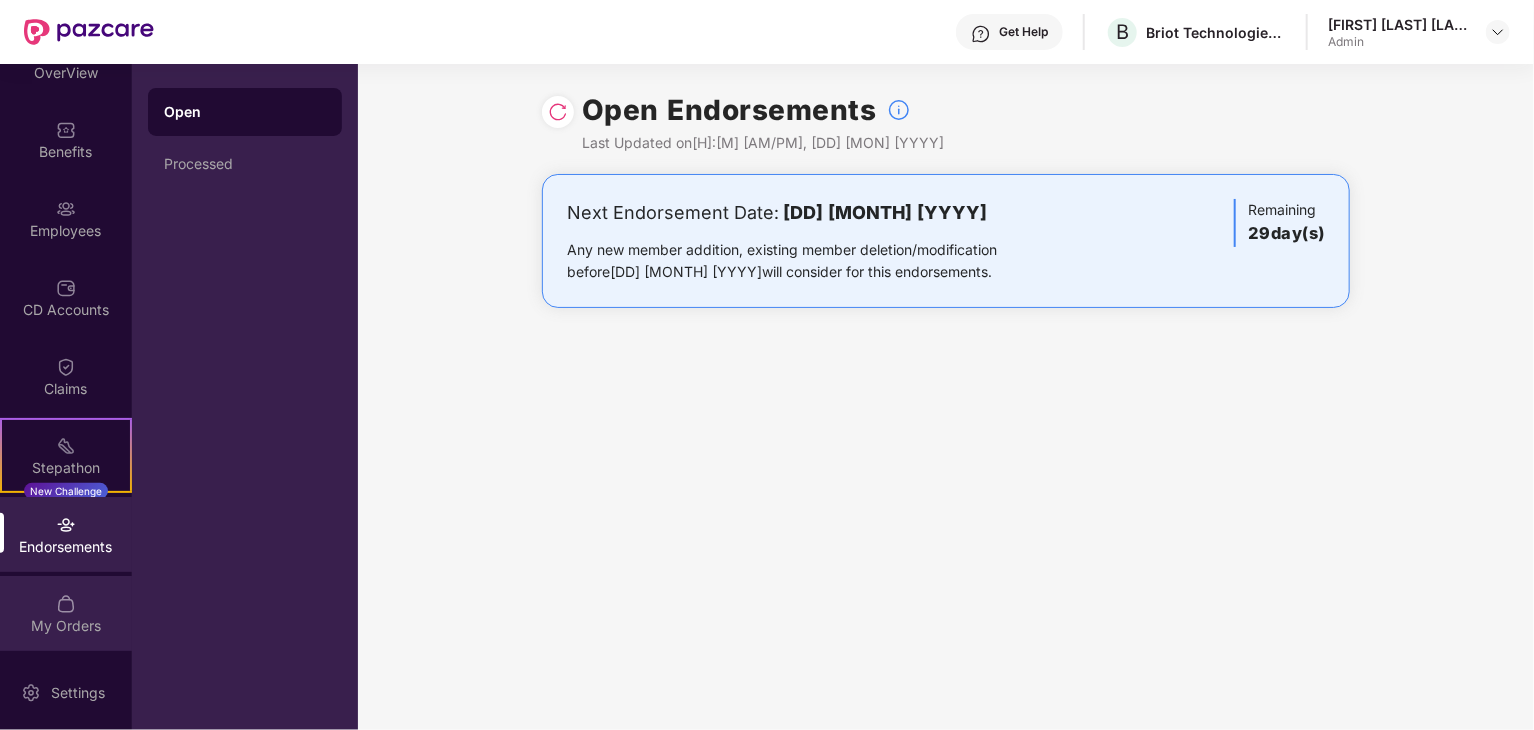 click on "My Orders" at bounding box center (66, 613) 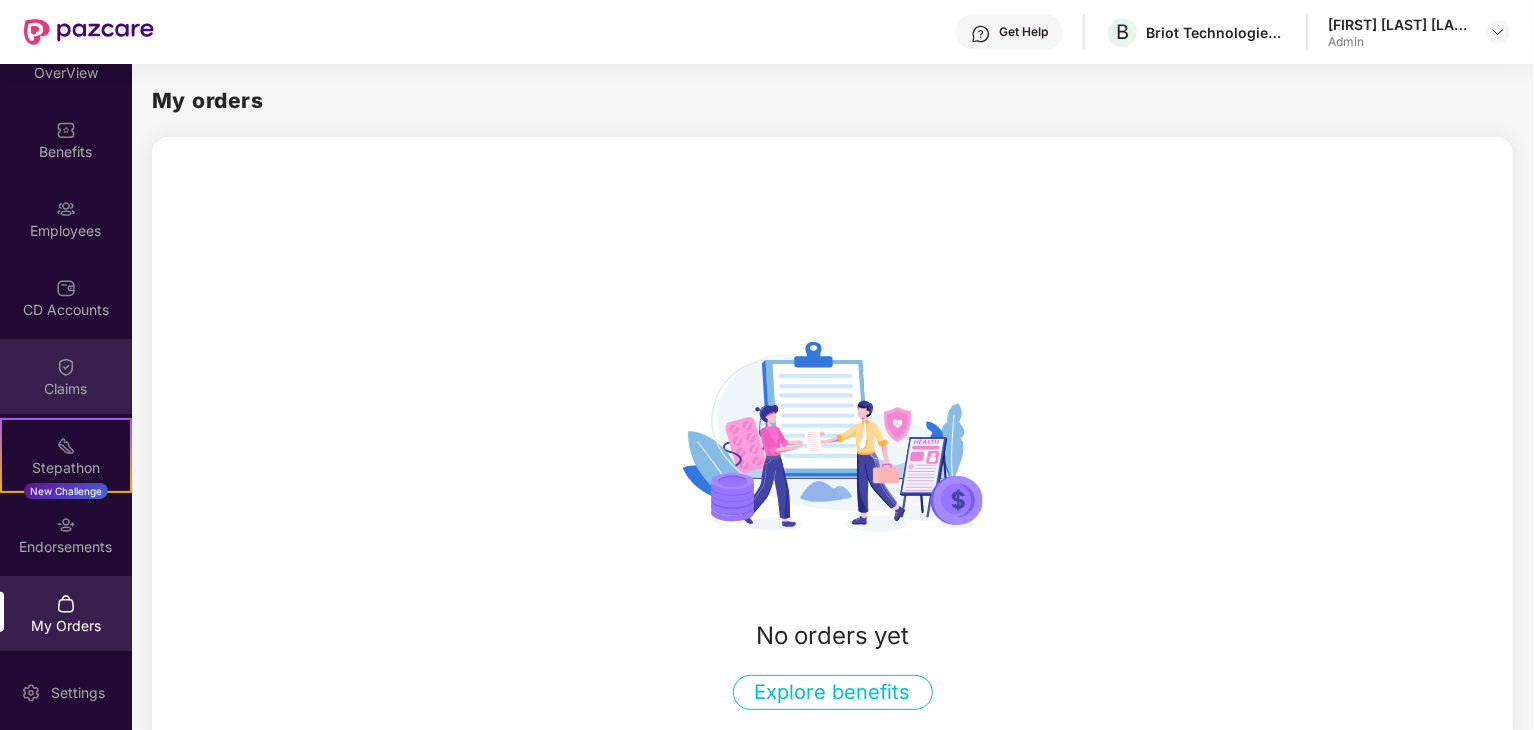 scroll, scrollTop: 0, scrollLeft: 0, axis: both 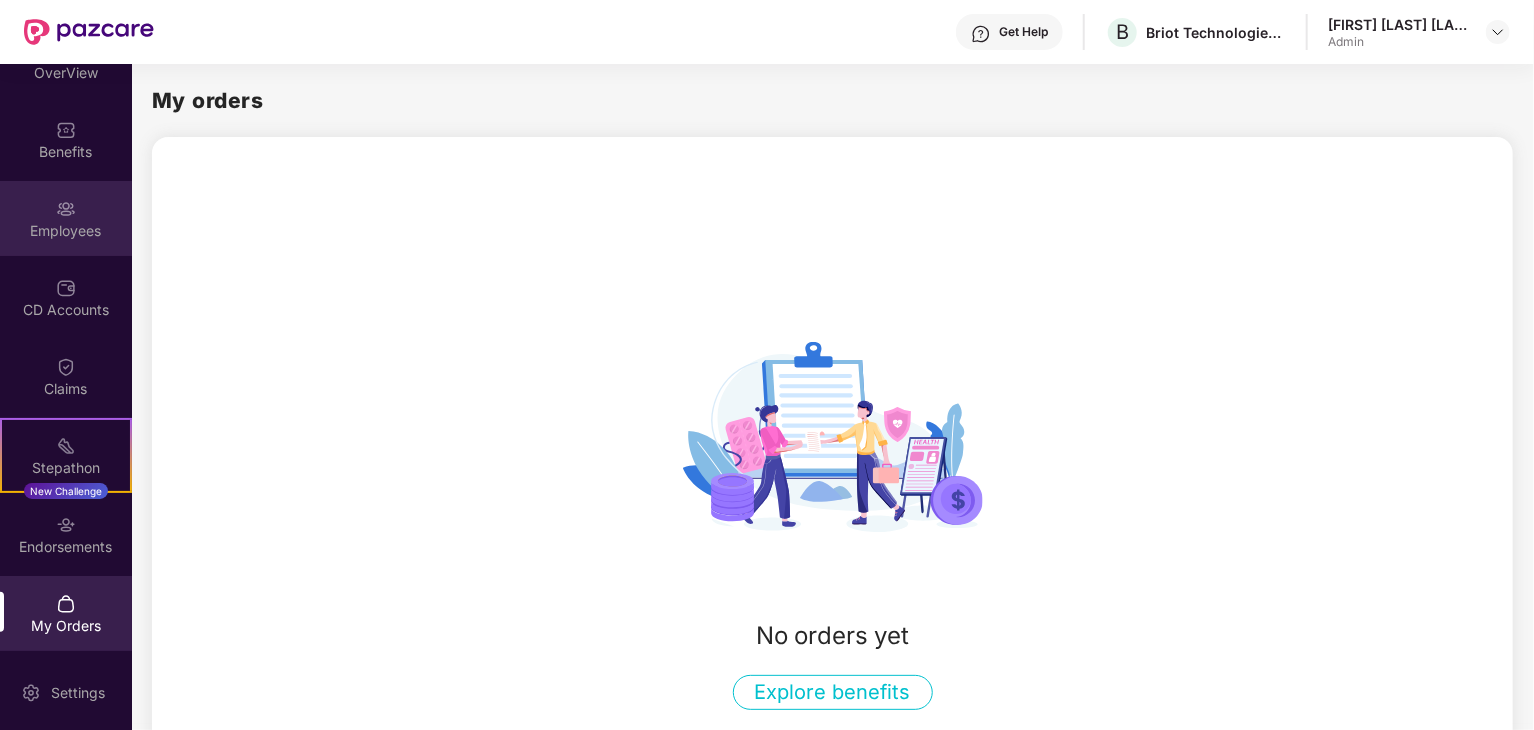 click at bounding box center (66, 209) 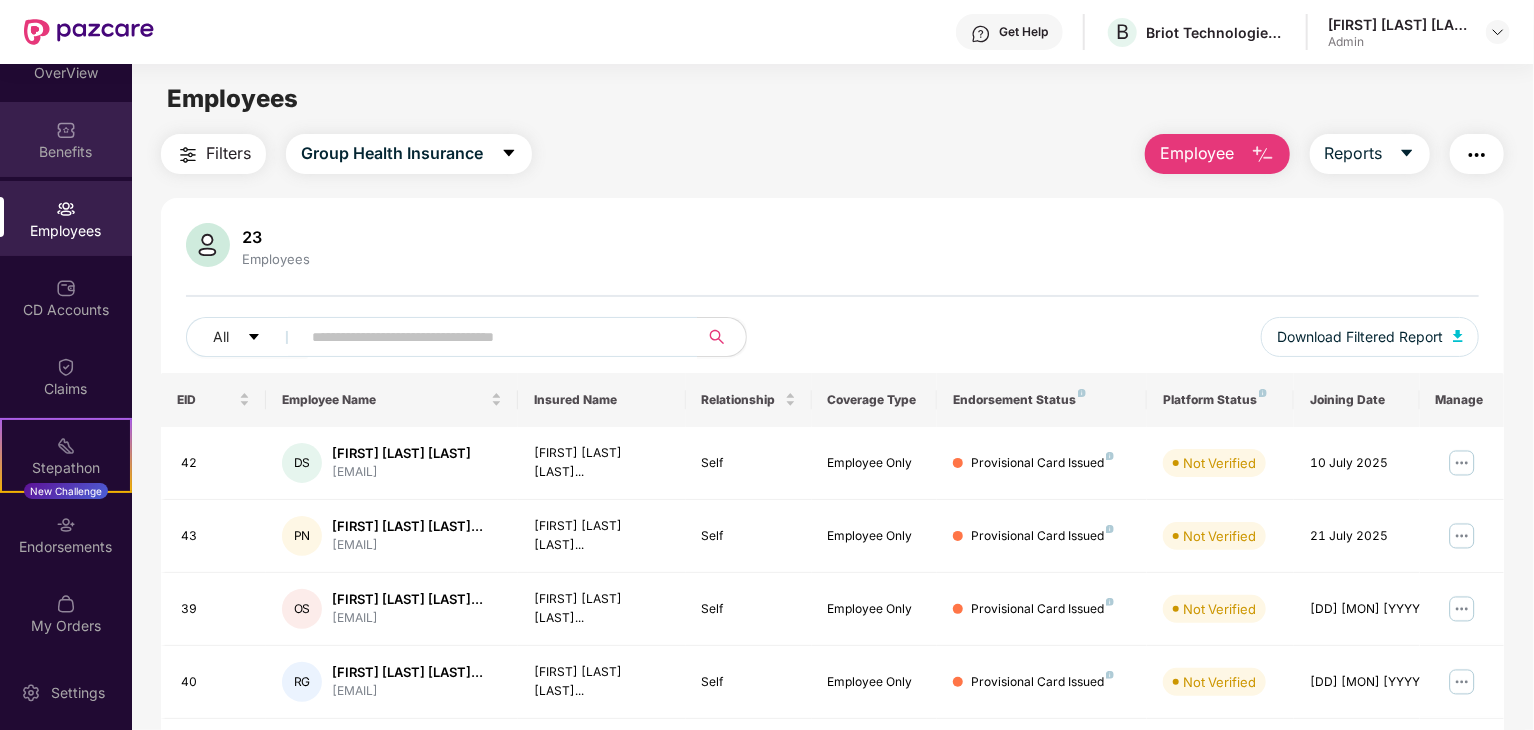 click on "Benefits" at bounding box center (66, 139) 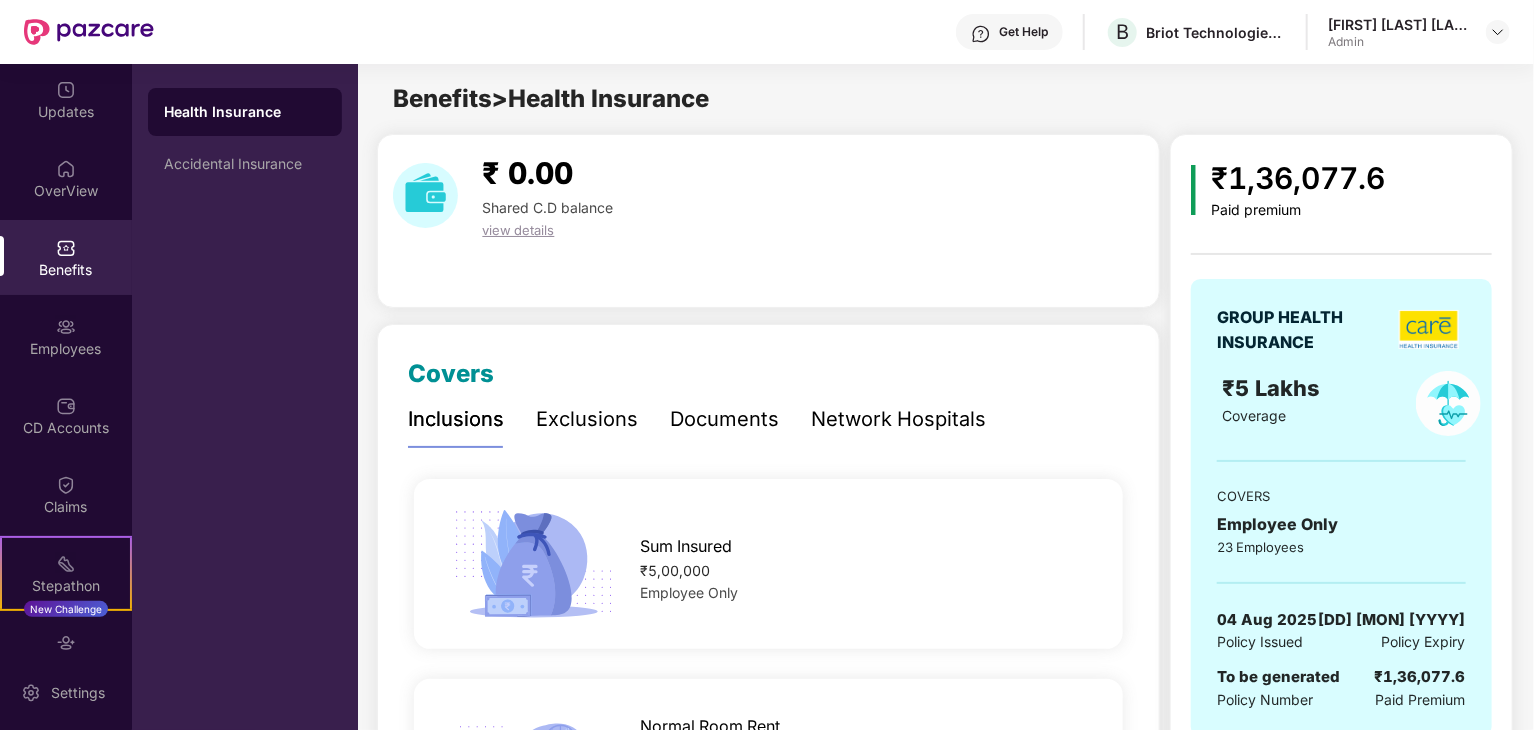 scroll, scrollTop: 0, scrollLeft: 0, axis: both 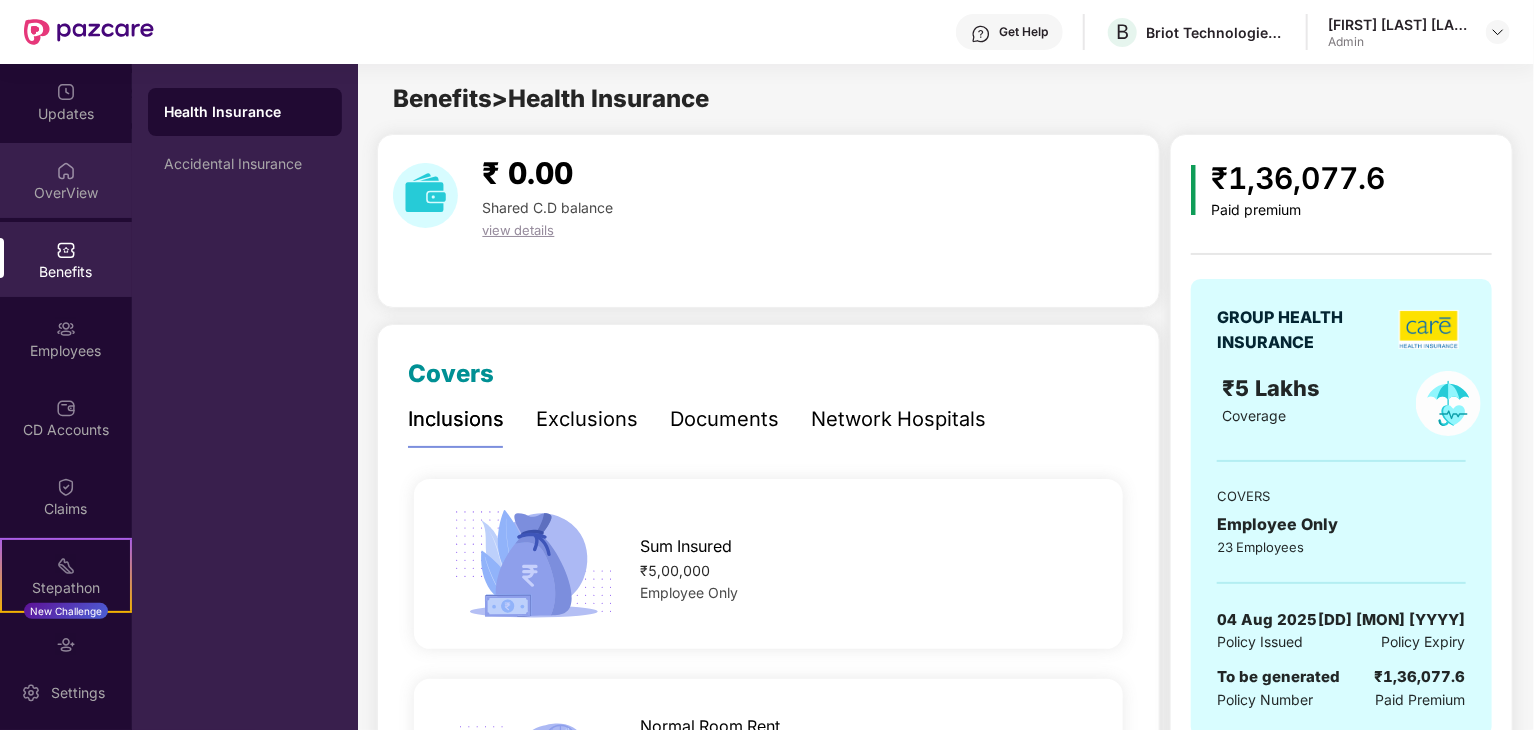 click on "OverView" at bounding box center [66, 193] 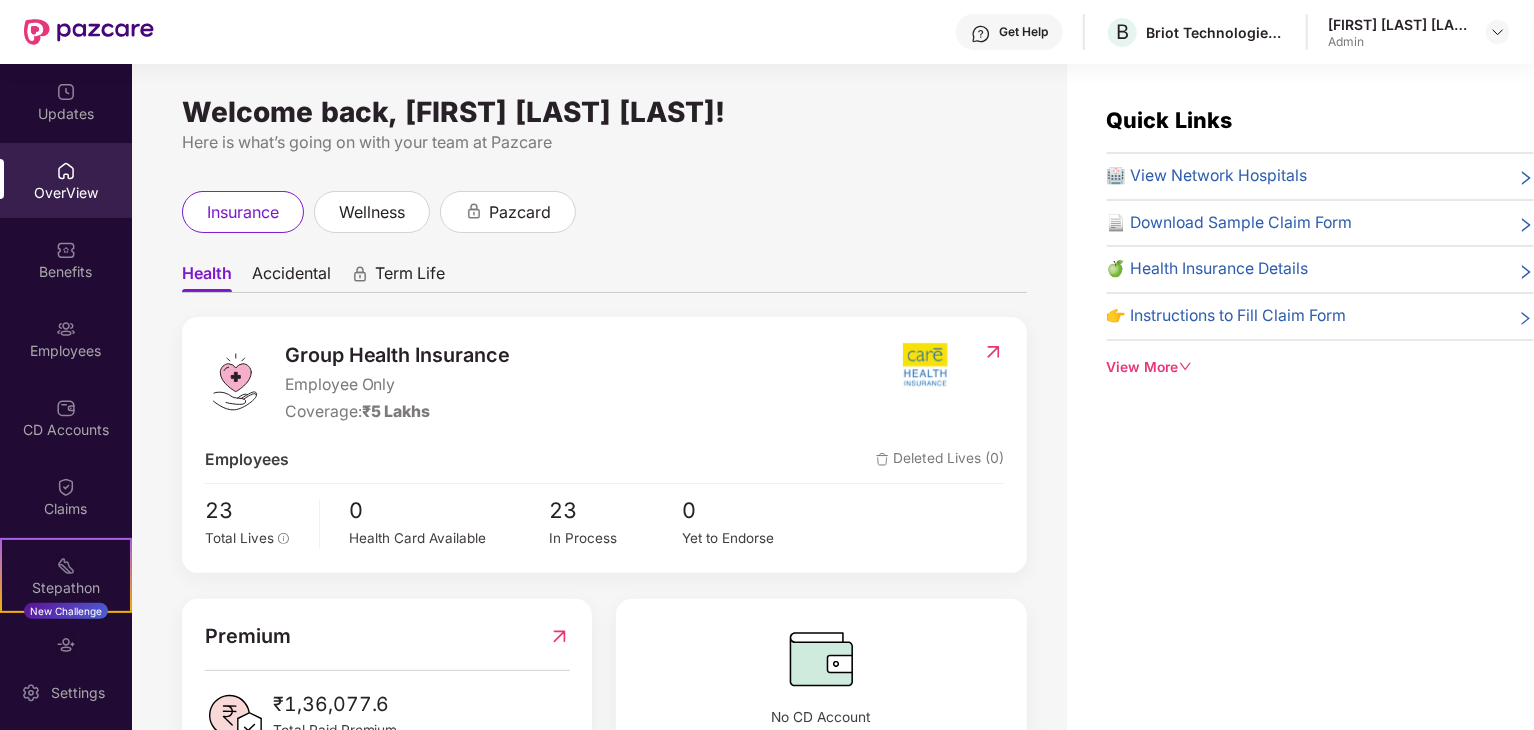click on "Accidental" at bounding box center (291, 277) 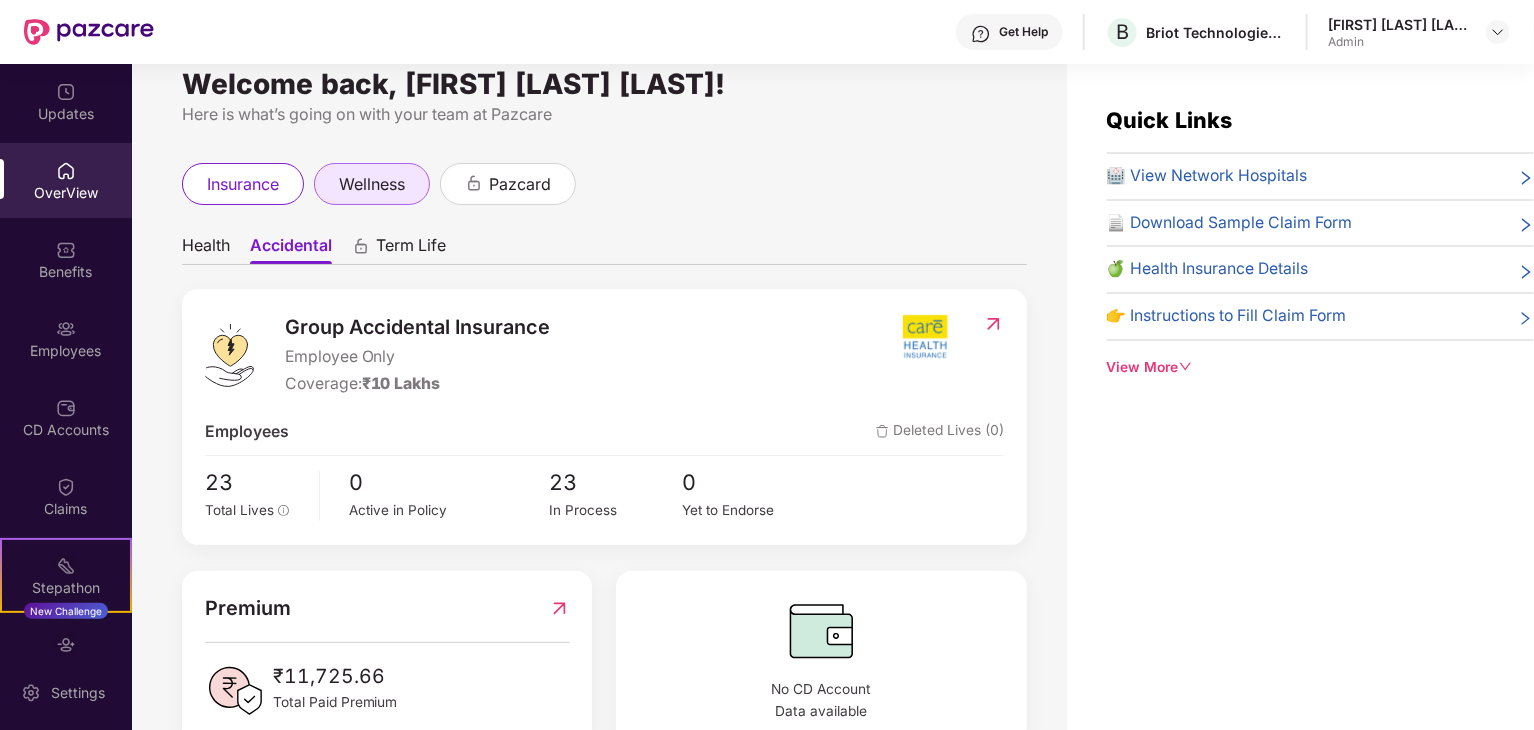 scroll, scrollTop: 0, scrollLeft: 0, axis: both 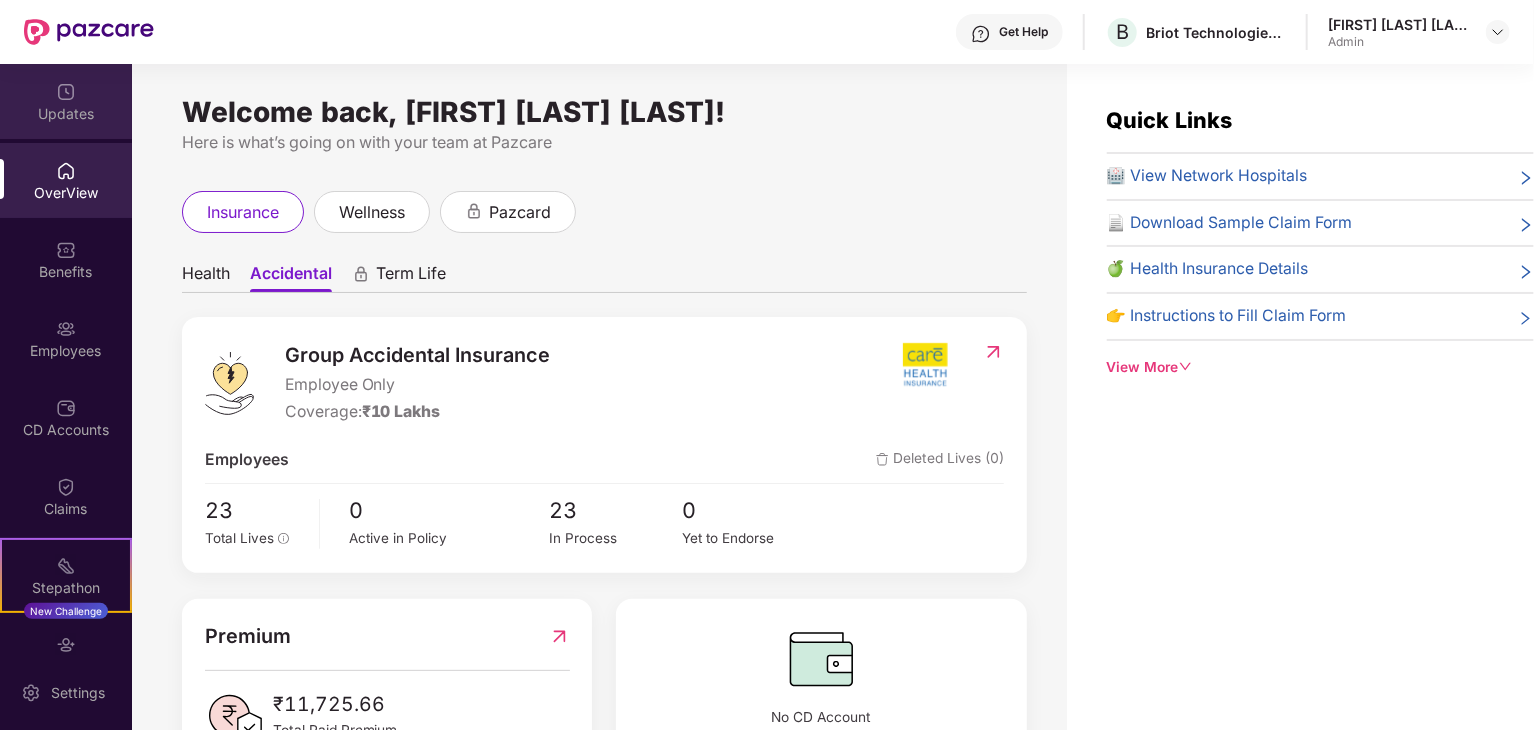 click on "Updates" at bounding box center [66, 114] 